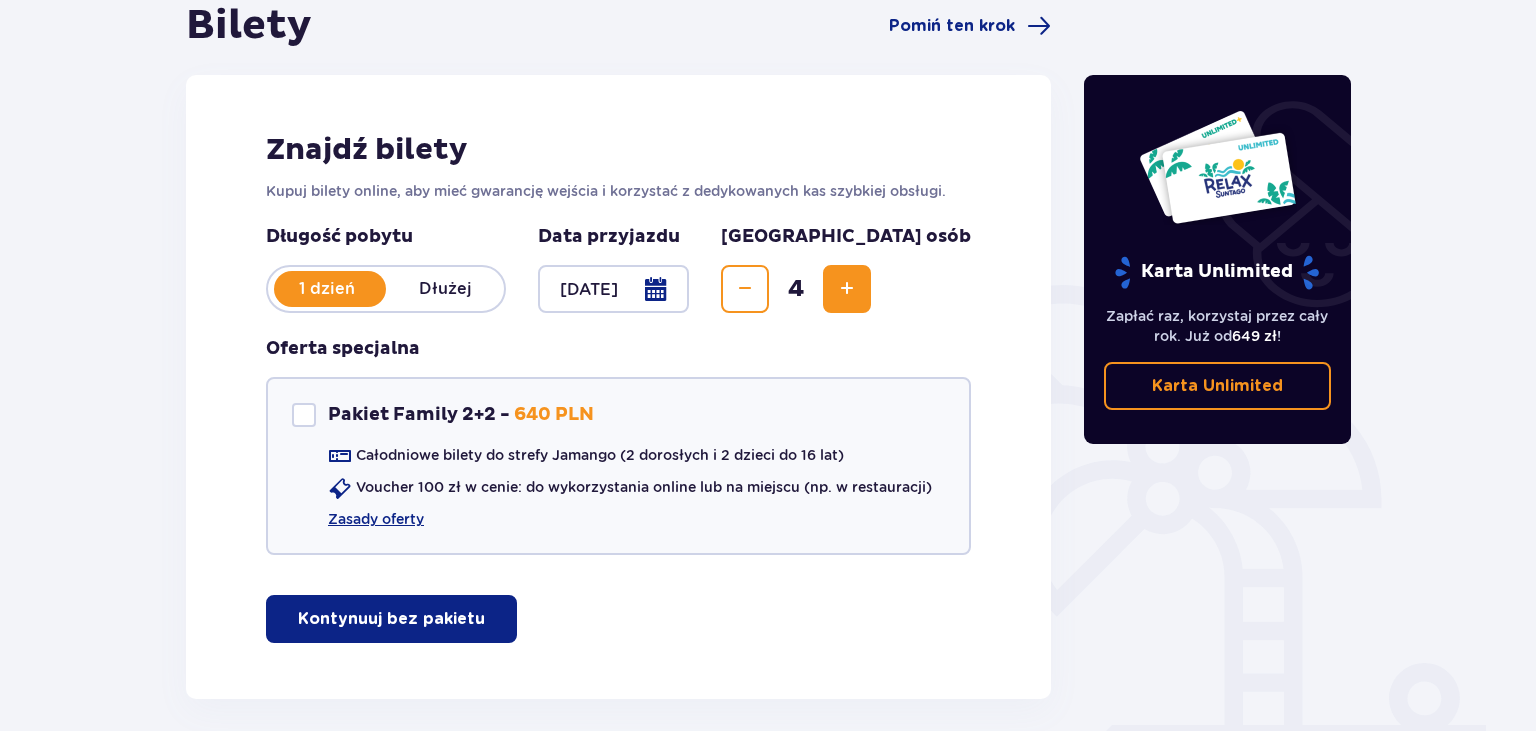 scroll, scrollTop: 298, scrollLeft: 0, axis: vertical 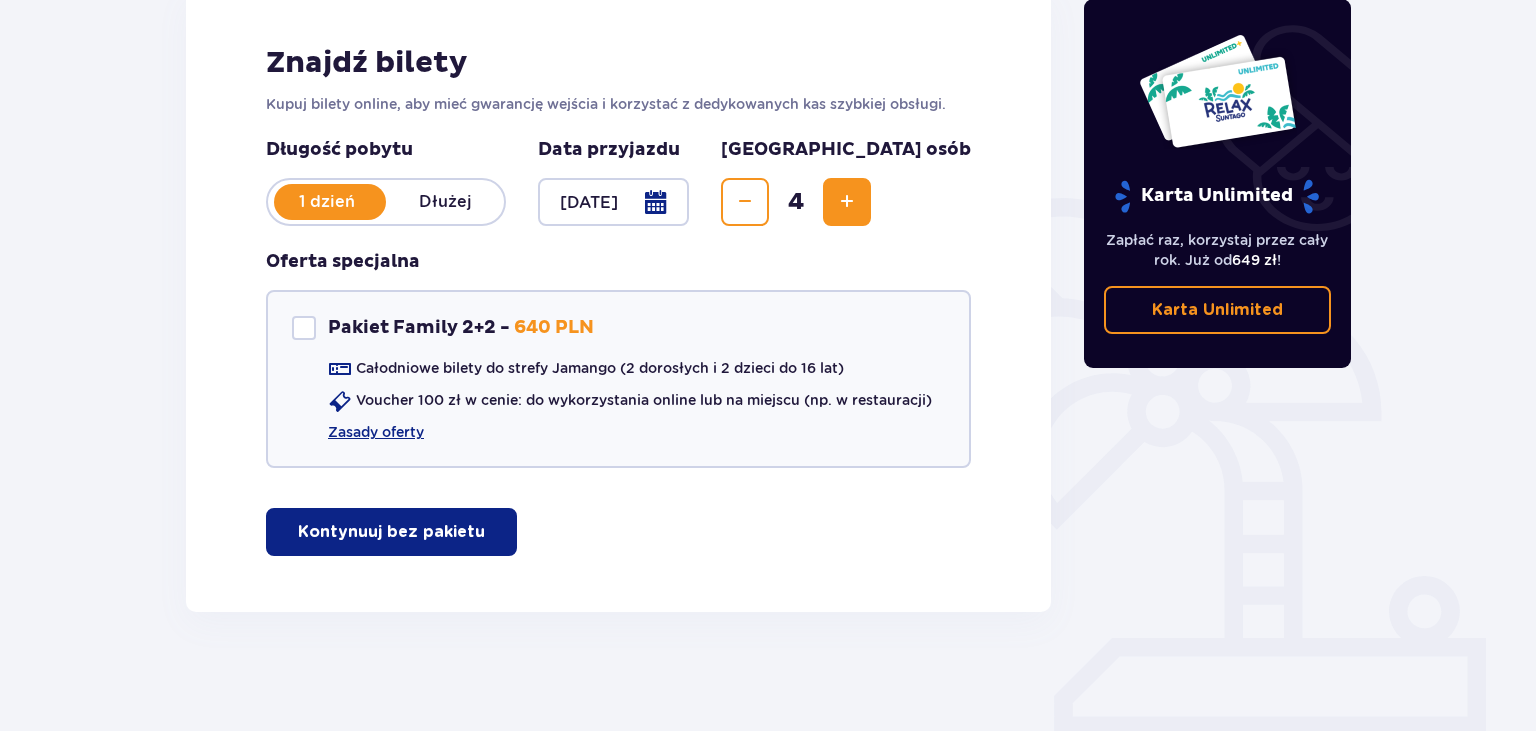 click on "Kontynuuj bez pakietu" at bounding box center (391, 532) 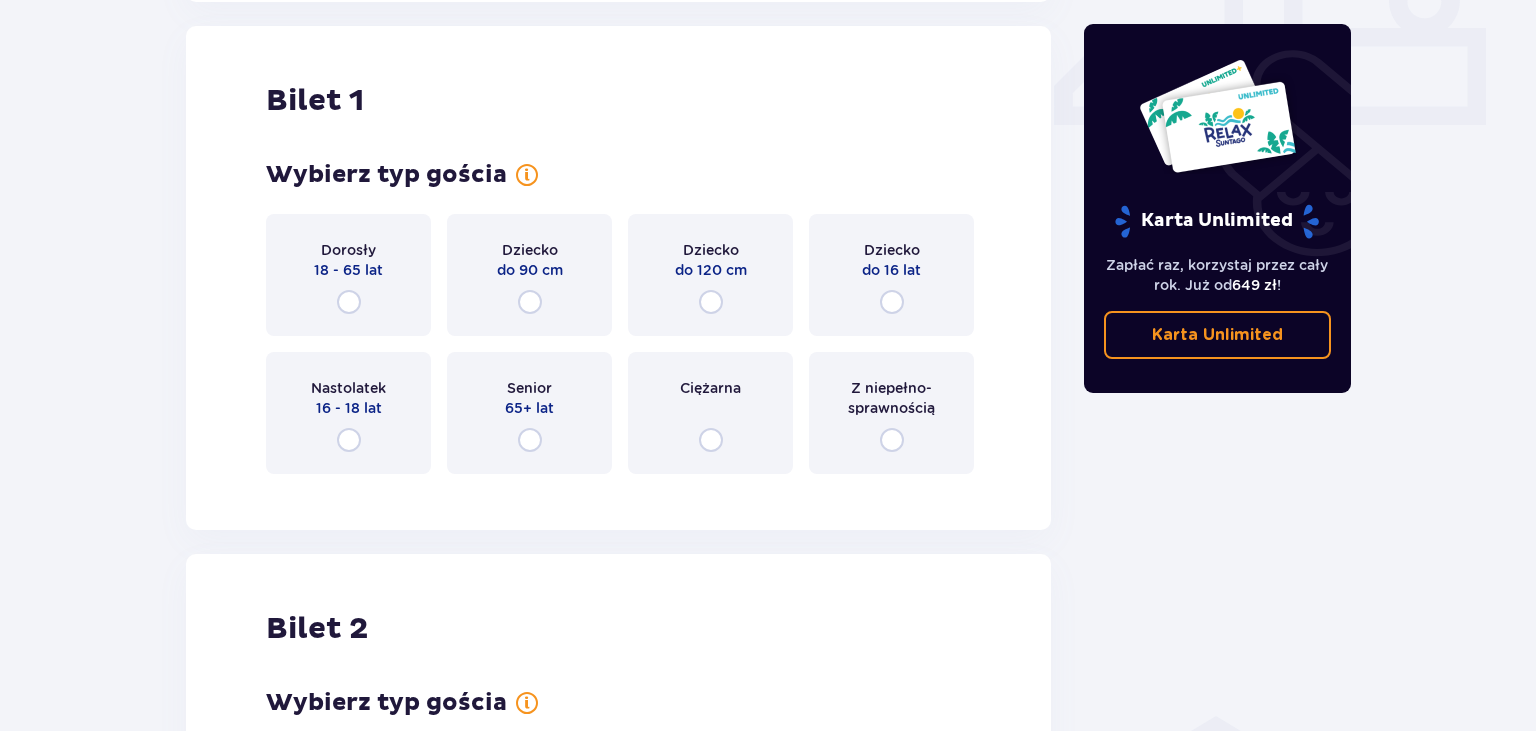 scroll, scrollTop: 908, scrollLeft: 0, axis: vertical 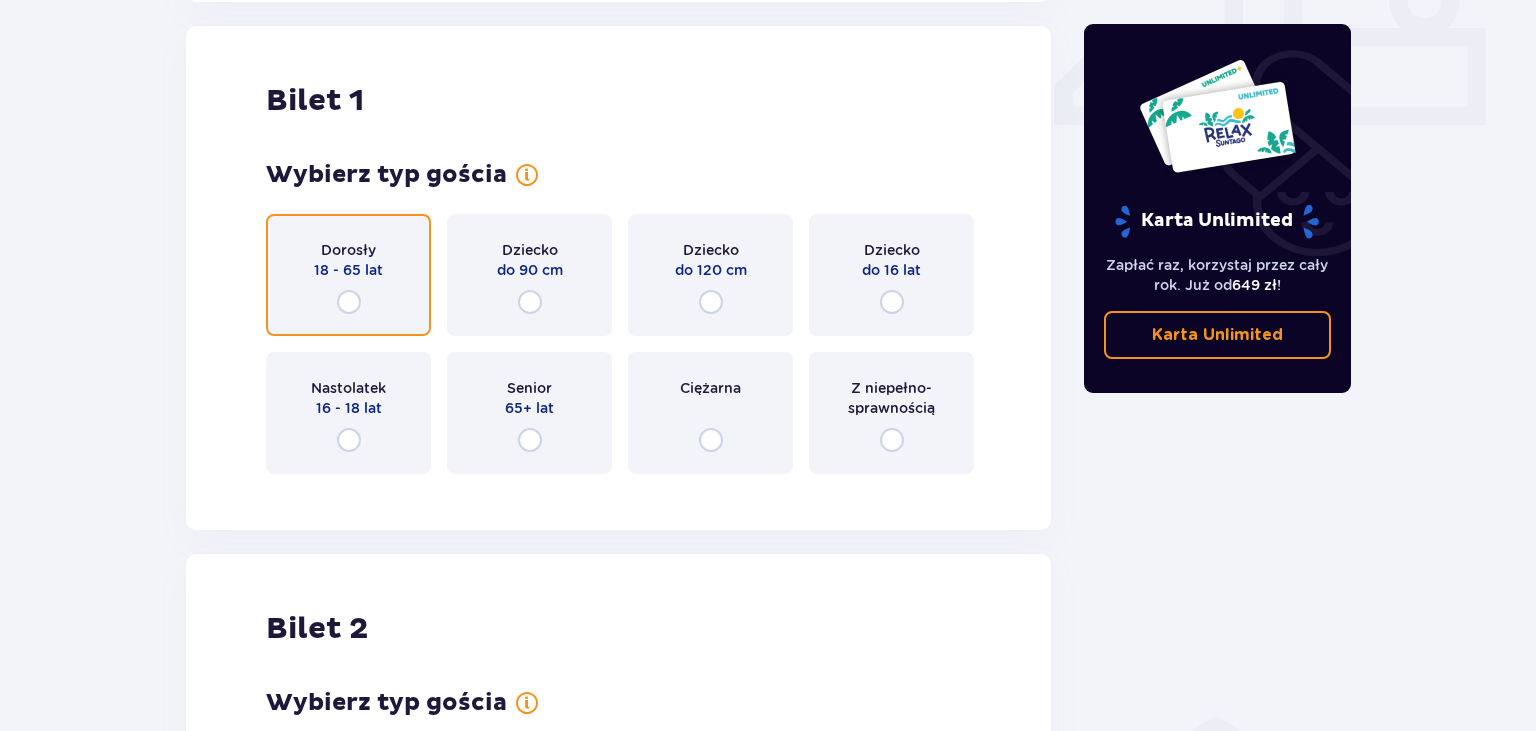 click at bounding box center (349, 302) 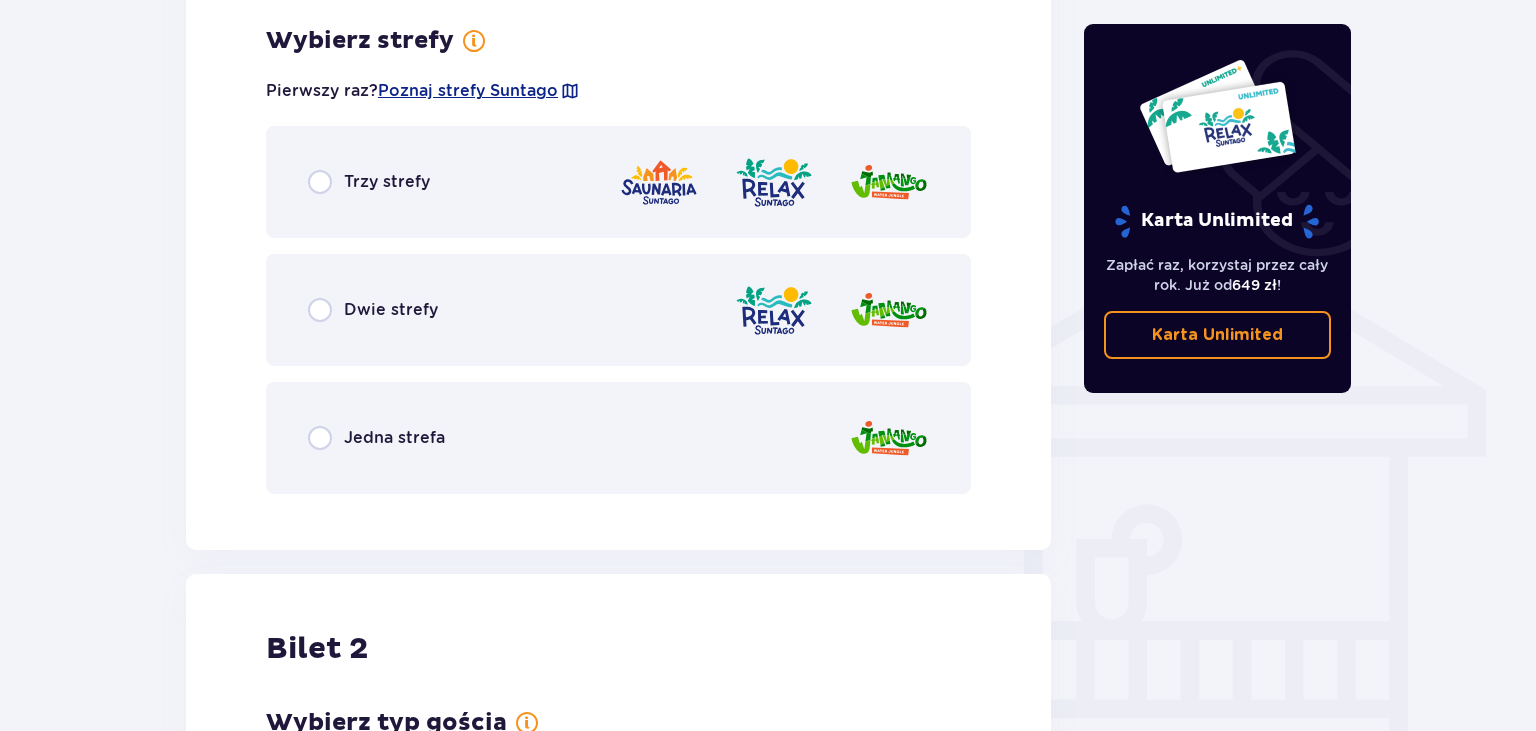 scroll, scrollTop: 1396, scrollLeft: 0, axis: vertical 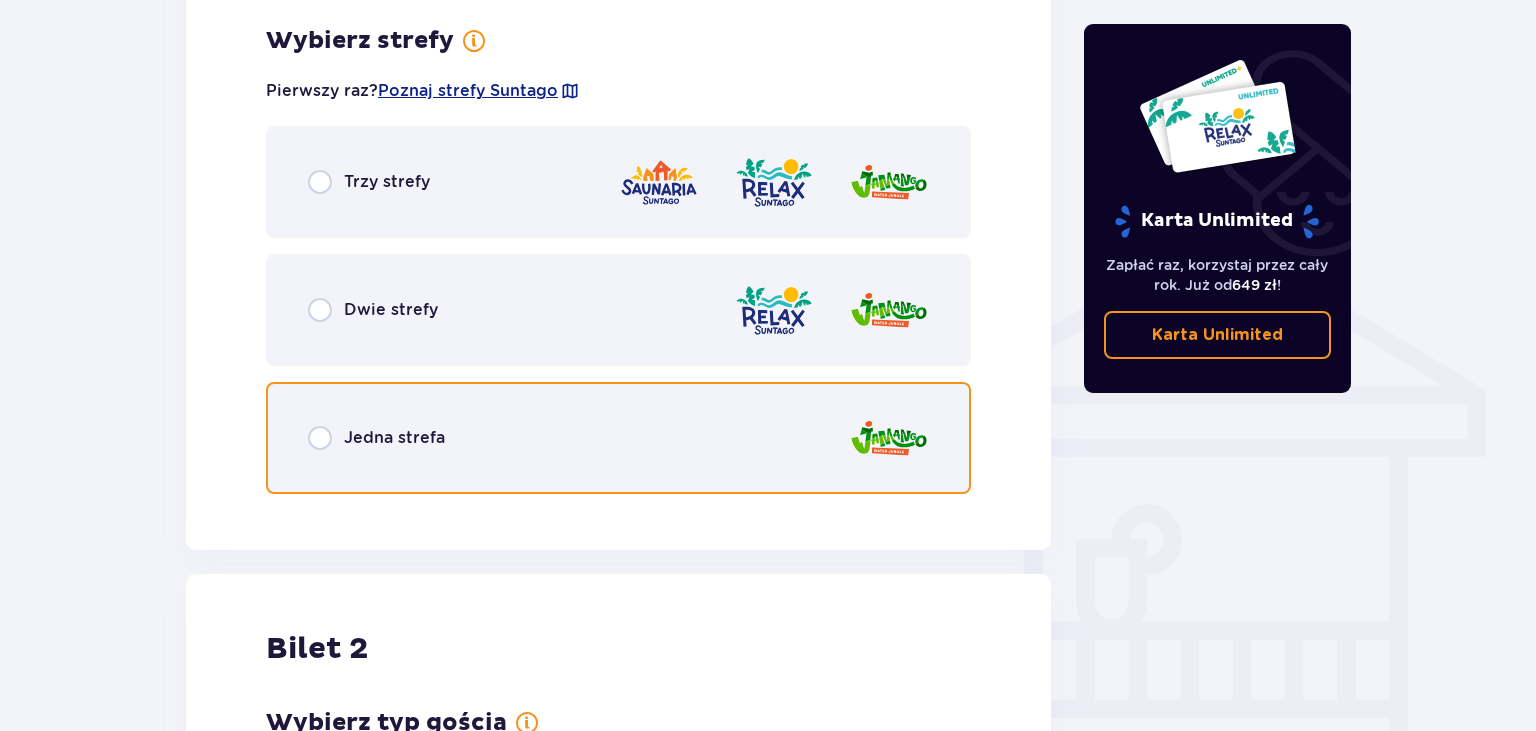 click at bounding box center (320, 438) 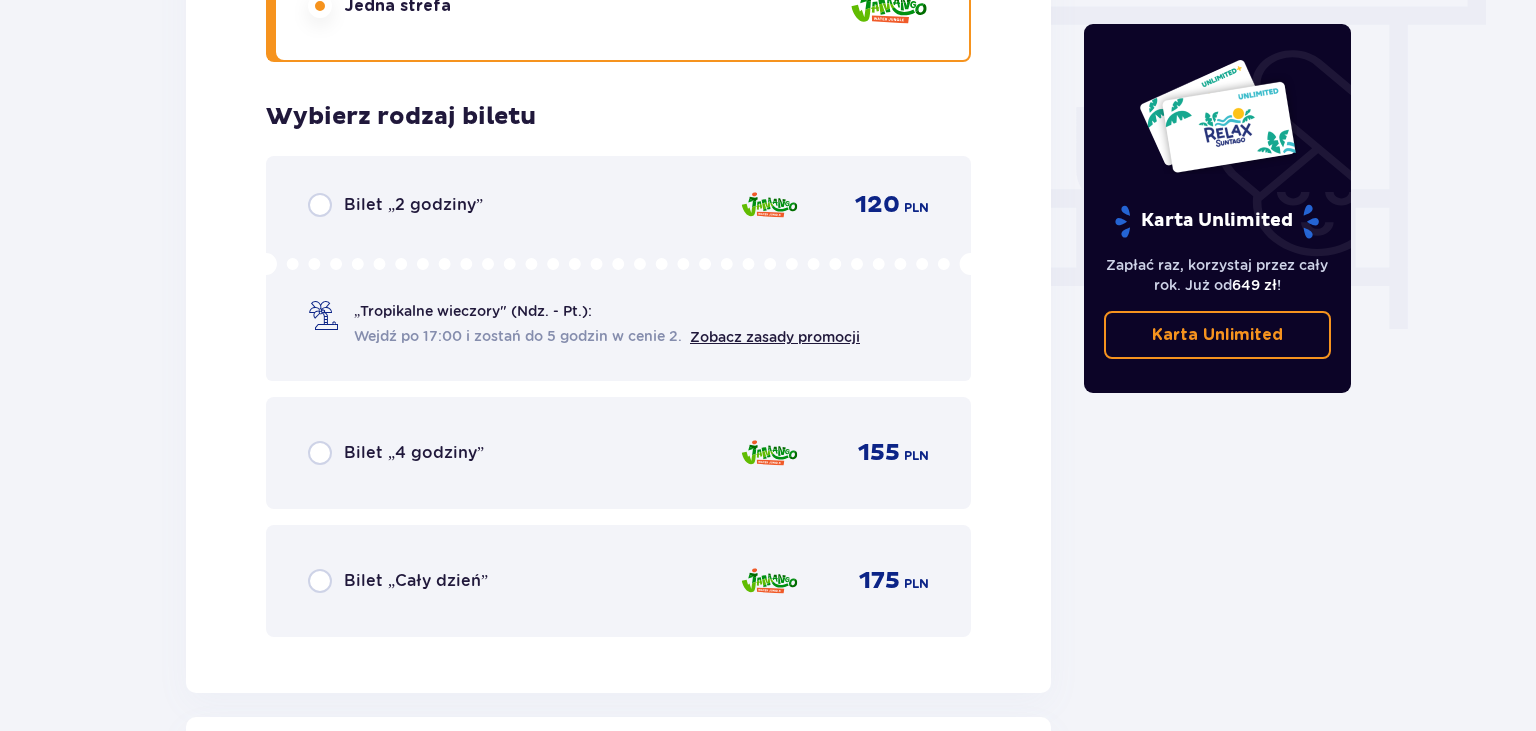 scroll, scrollTop: 1904, scrollLeft: 0, axis: vertical 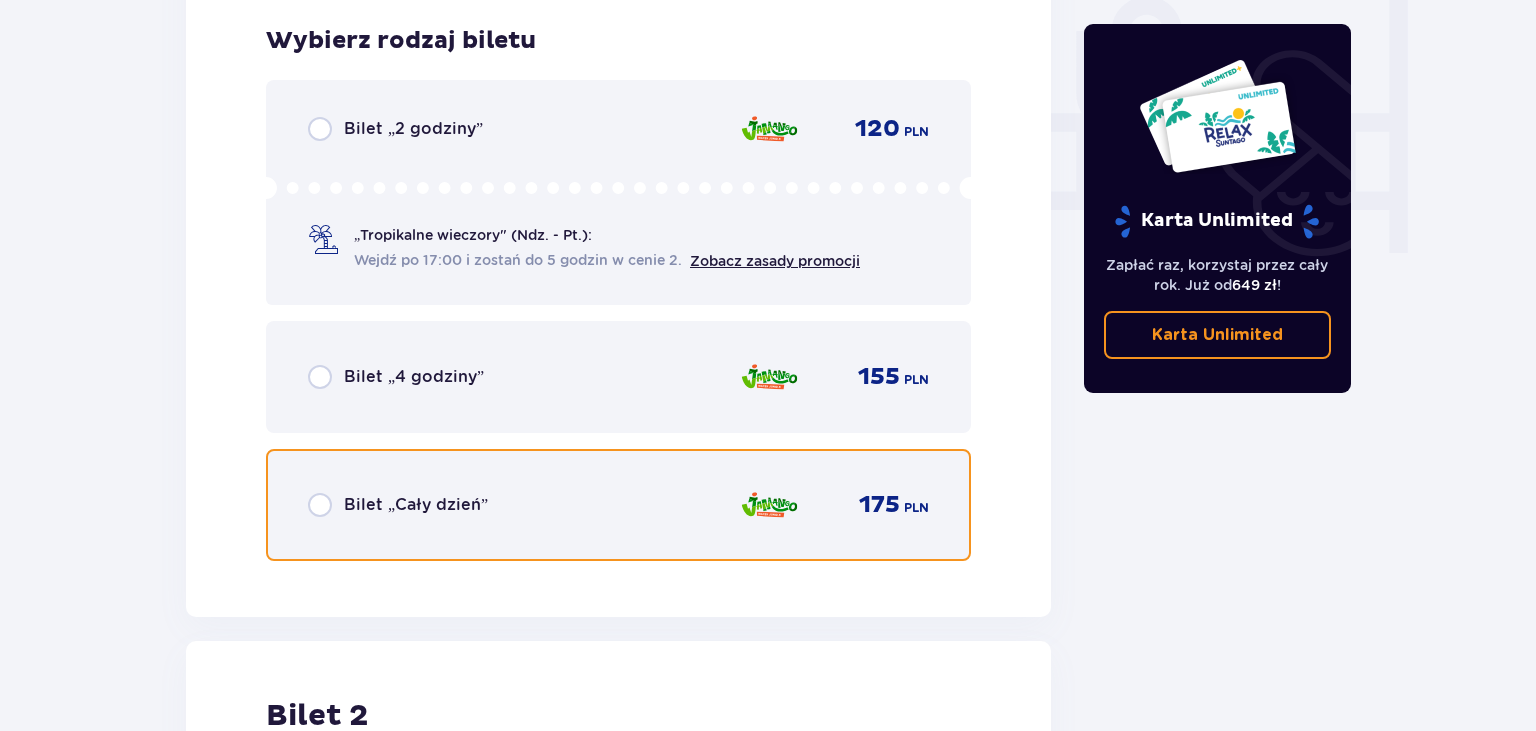 click at bounding box center [320, 505] 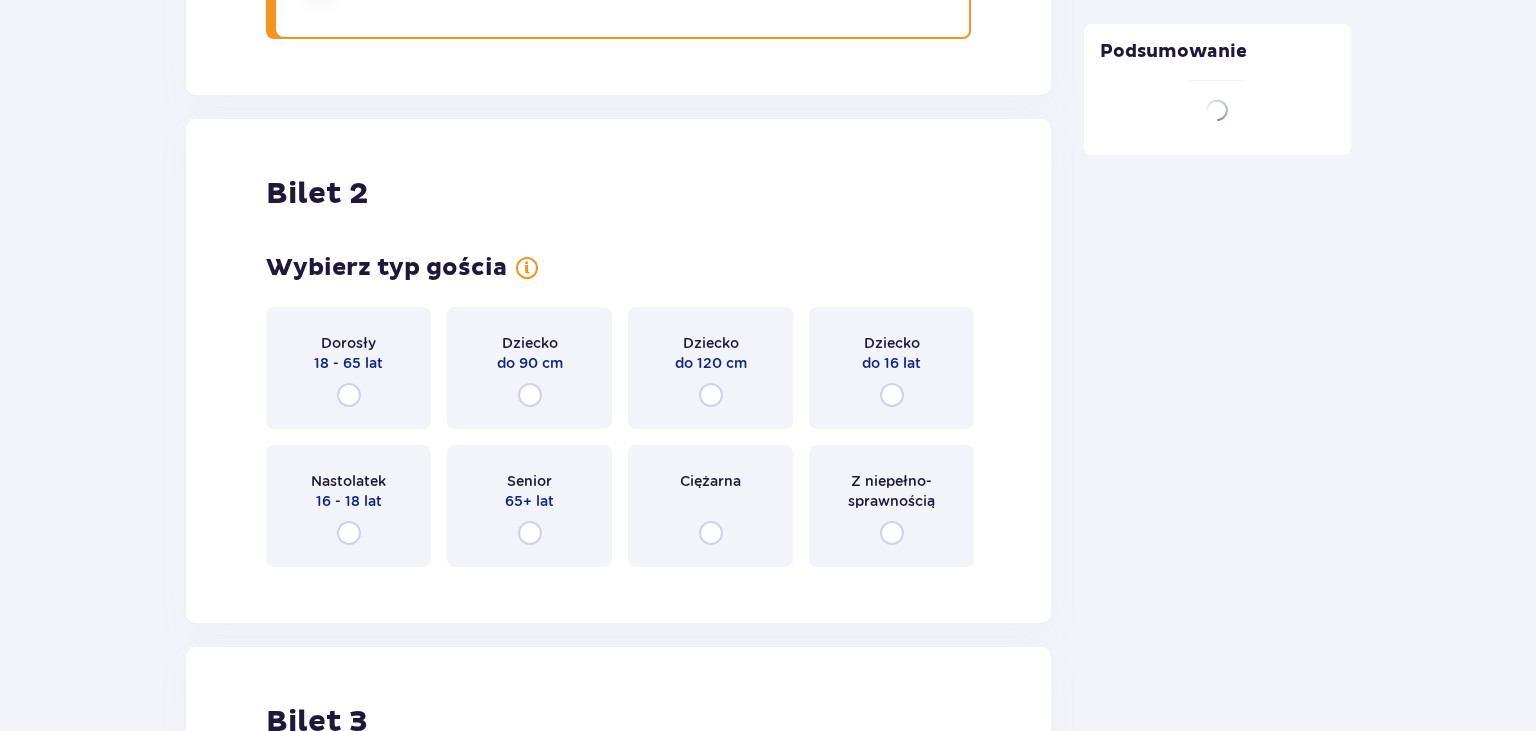 scroll, scrollTop: 2519, scrollLeft: 0, axis: vertical 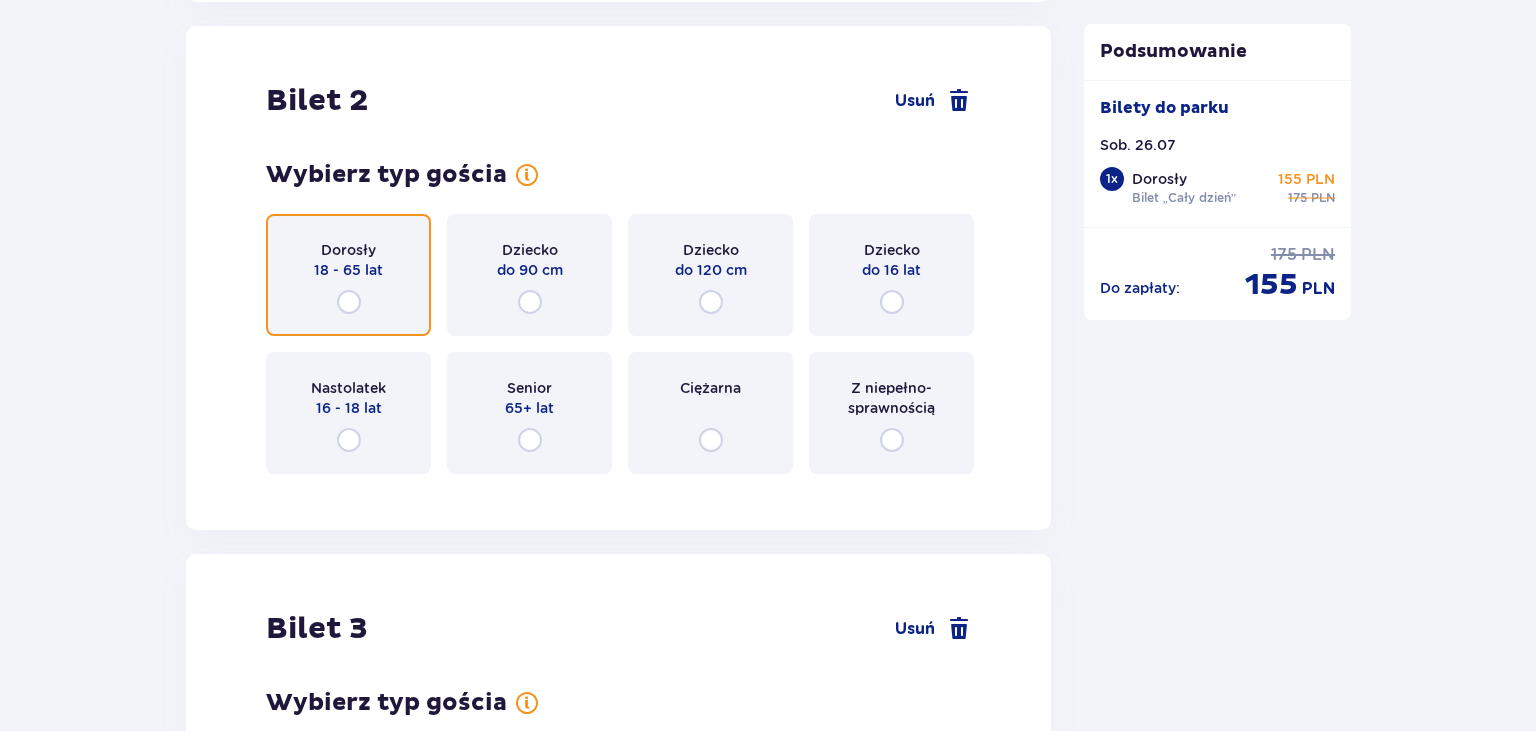 click at bounding box center [349, 302] 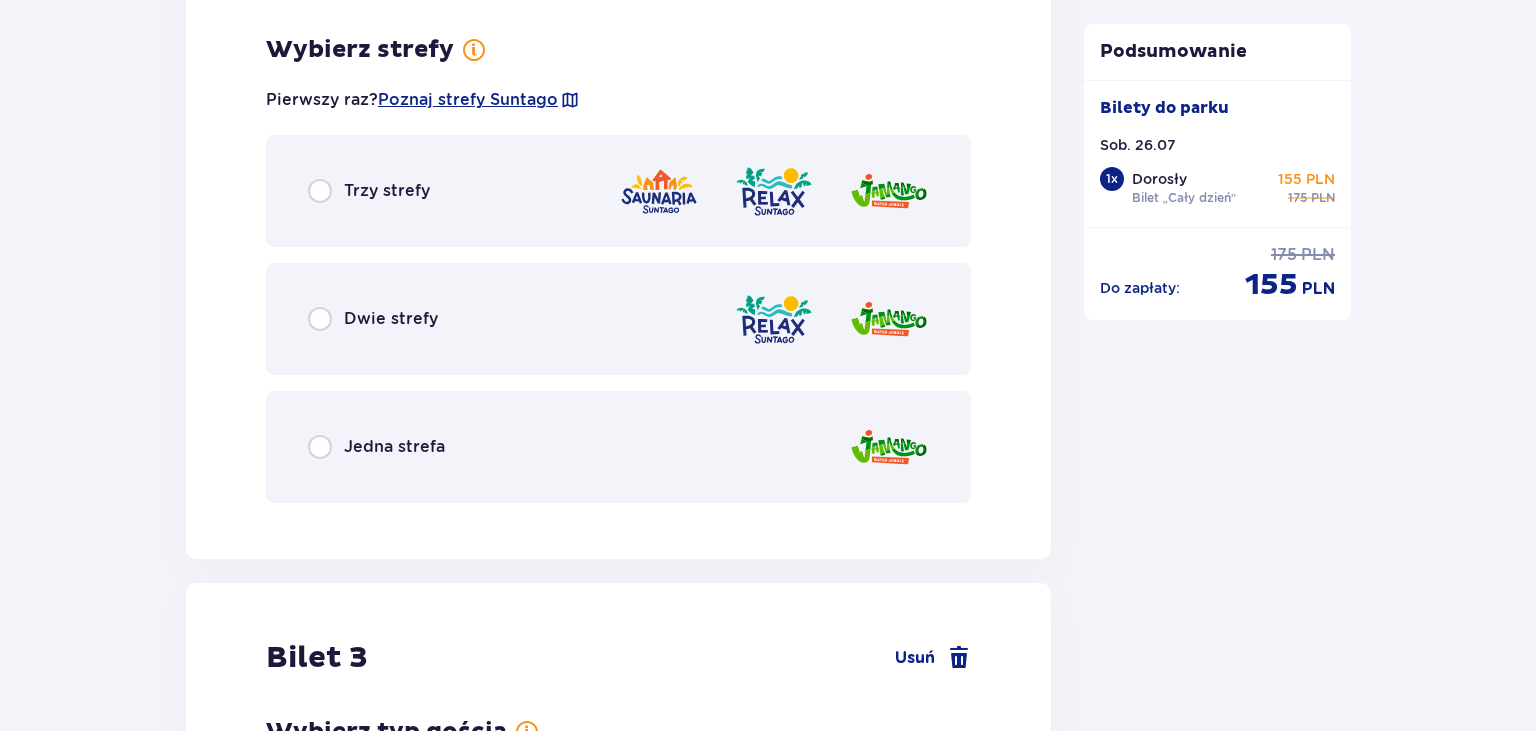 scroll, scrollTop: 3007, scrollLeft: 0, axis: vertical 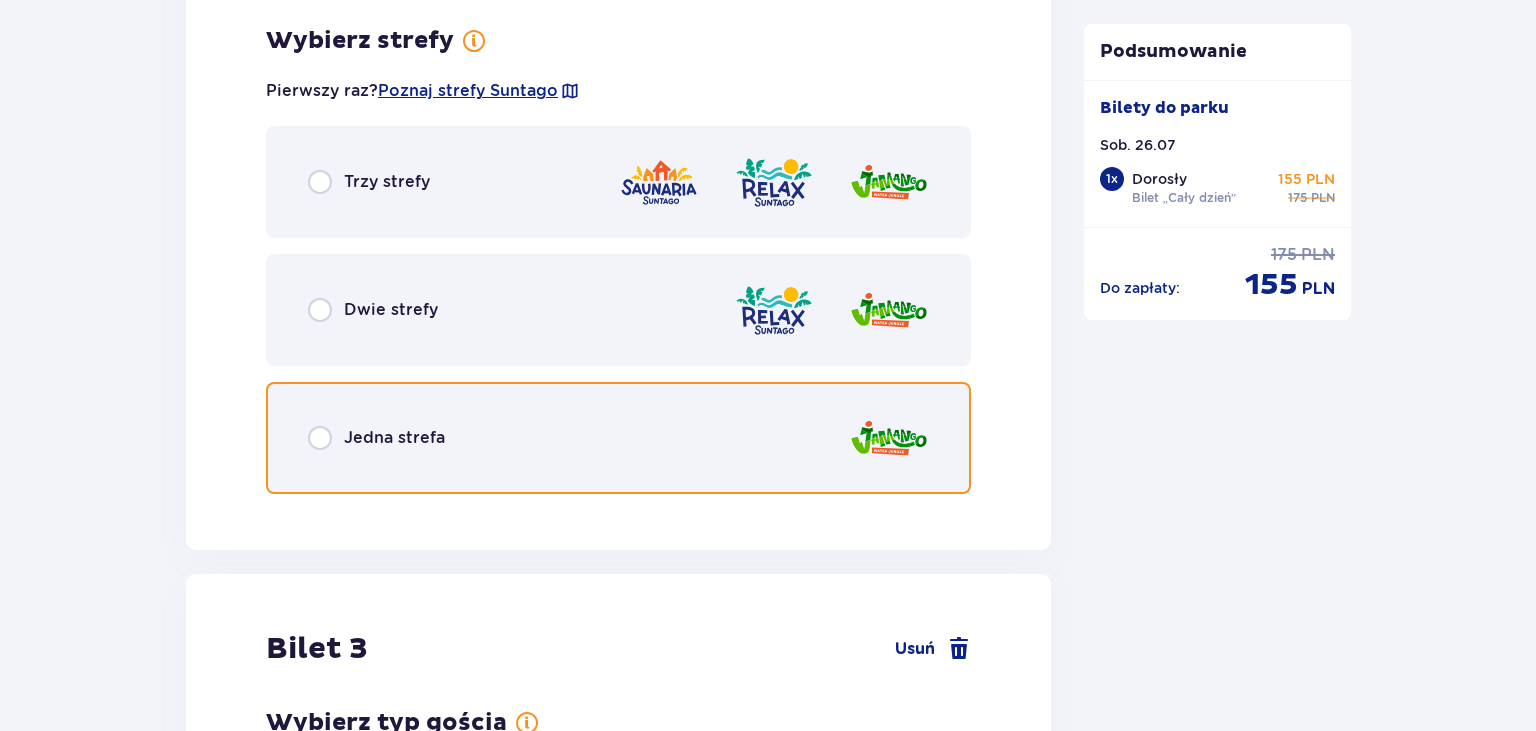 click at bounding box center [320, 438] 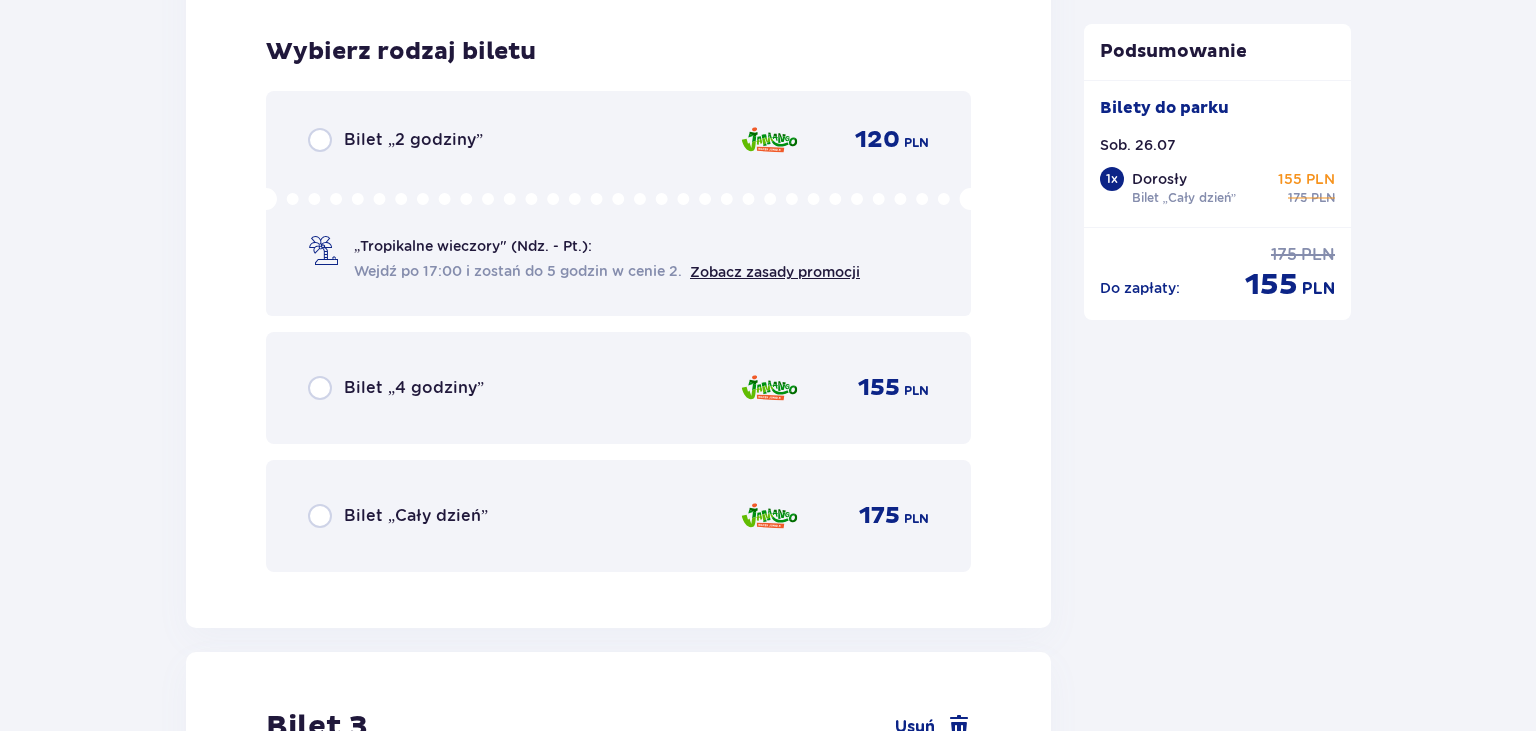 scroll, scrollTop: 3515, scrollLeft: 0, axis: vertical 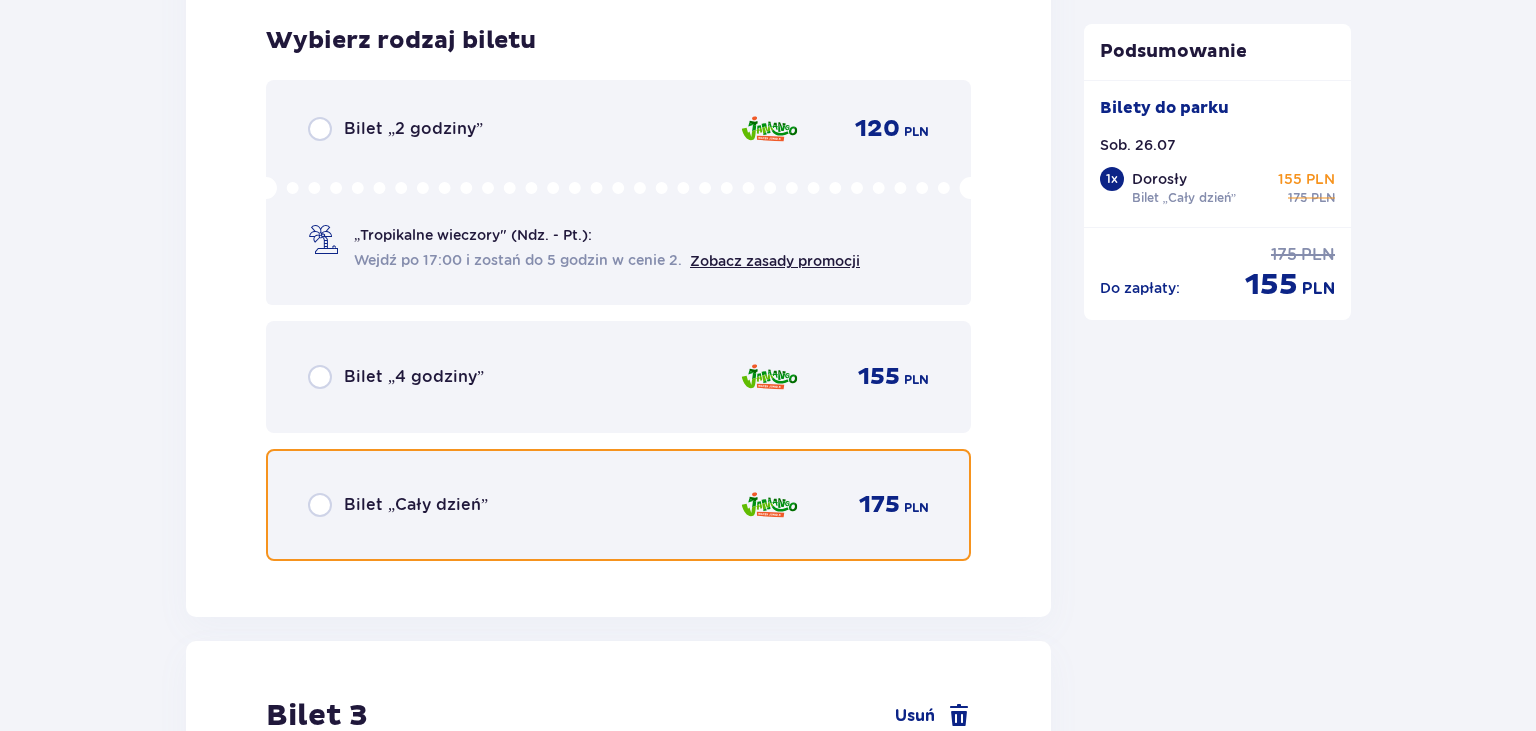 click at bounding box center [320, 505] 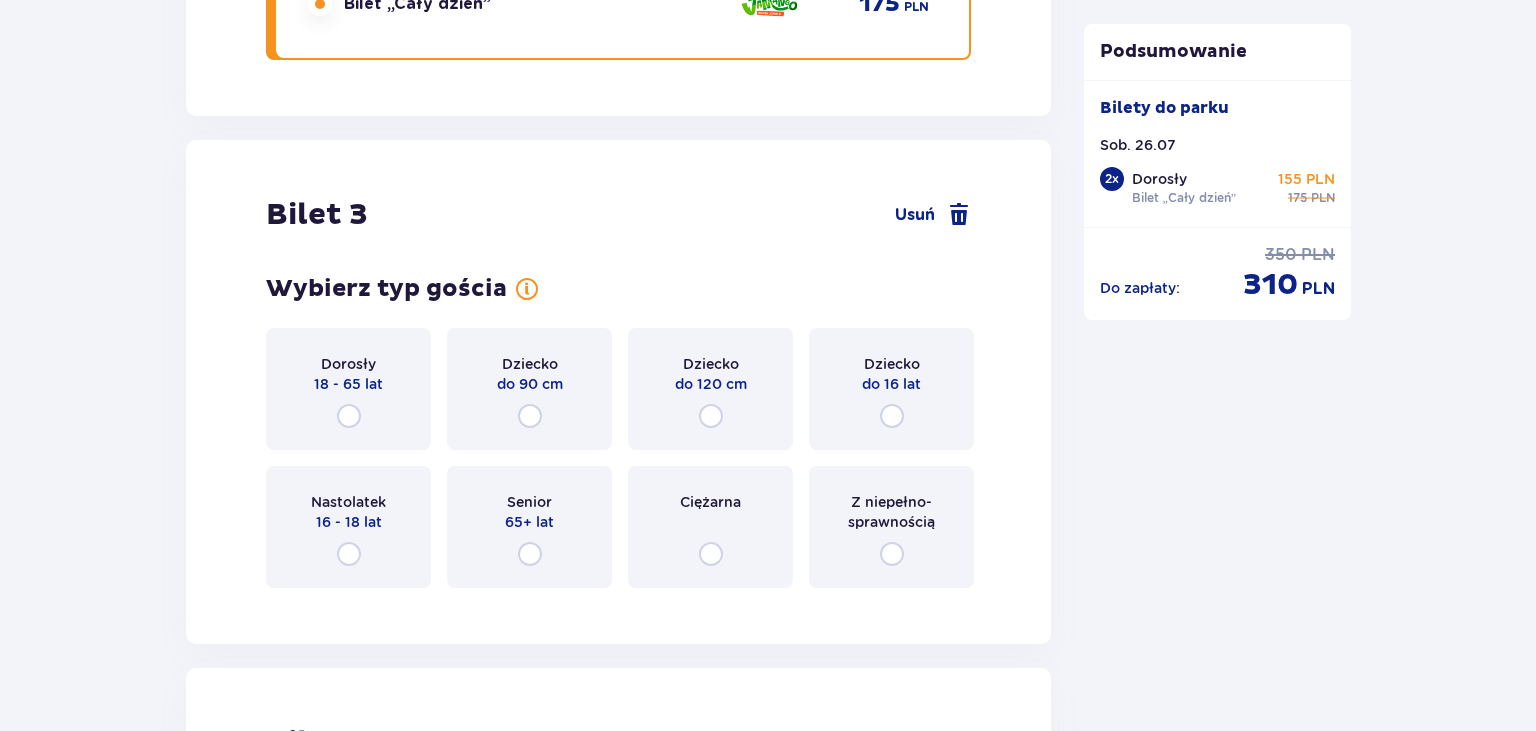 scroll, scrollTop: 4128, scrollLeft: 0, axis: vertical 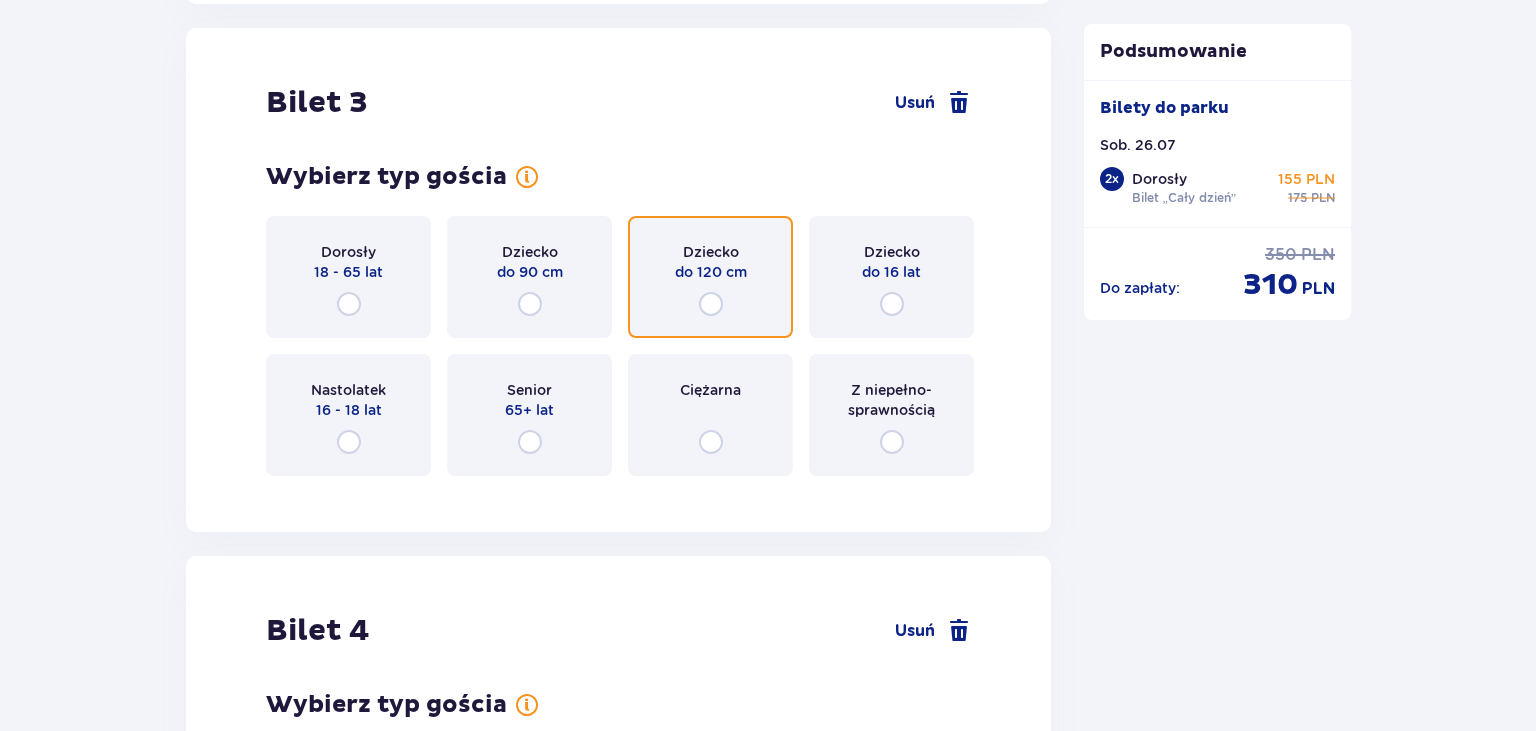 click at bounding box center [711, 304] 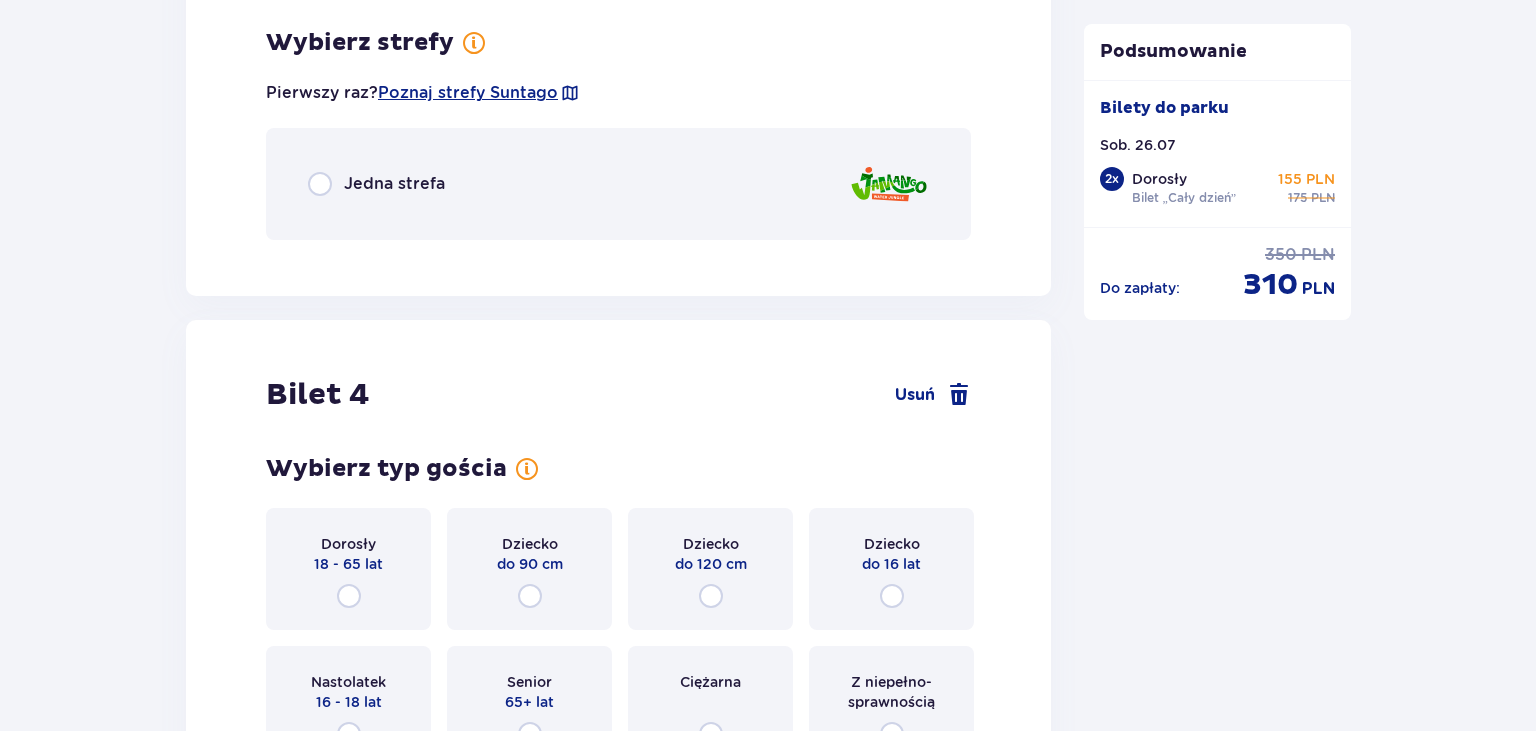scroll, scrollTop: 4616, scrollLeft: 0, axis: vertical 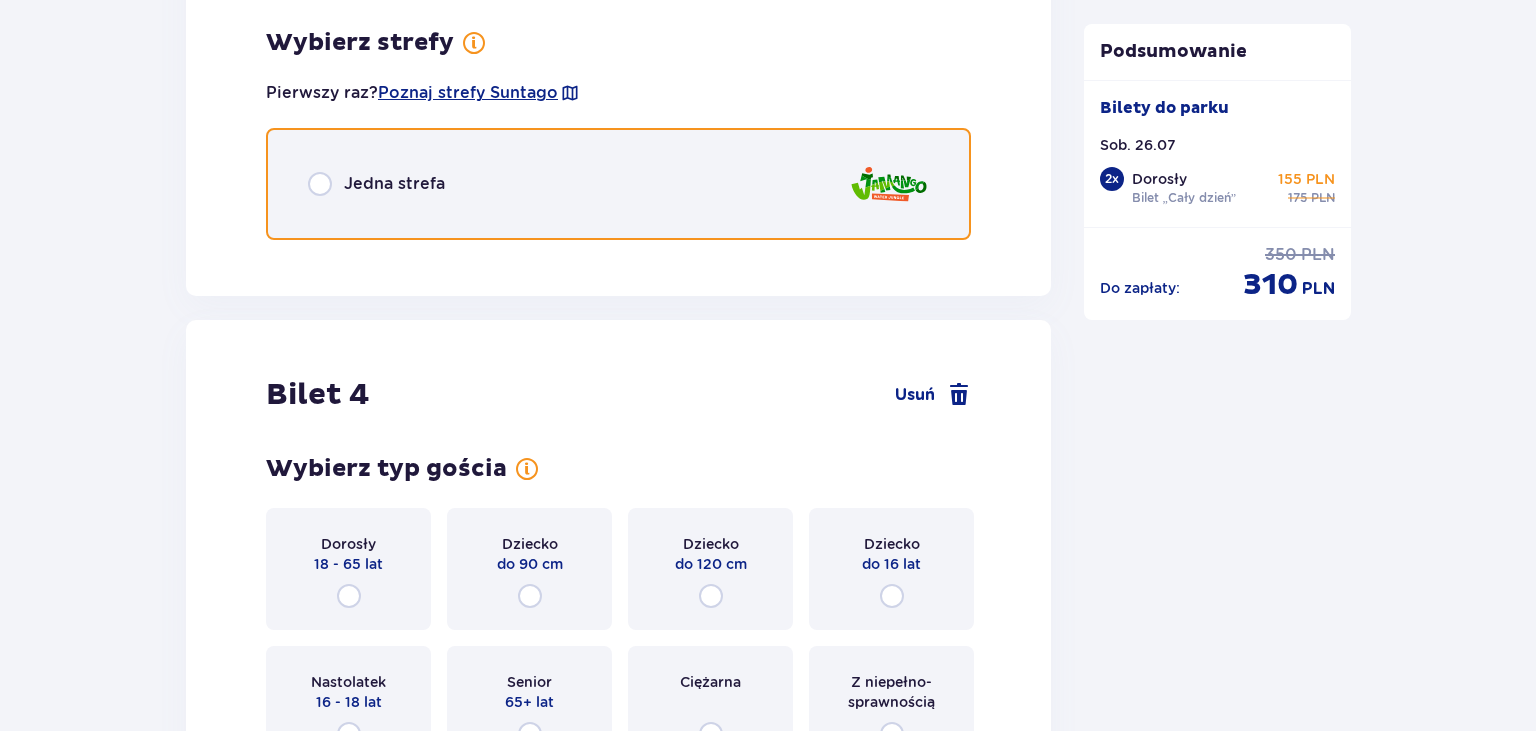 click at bounding box center (320, 184) 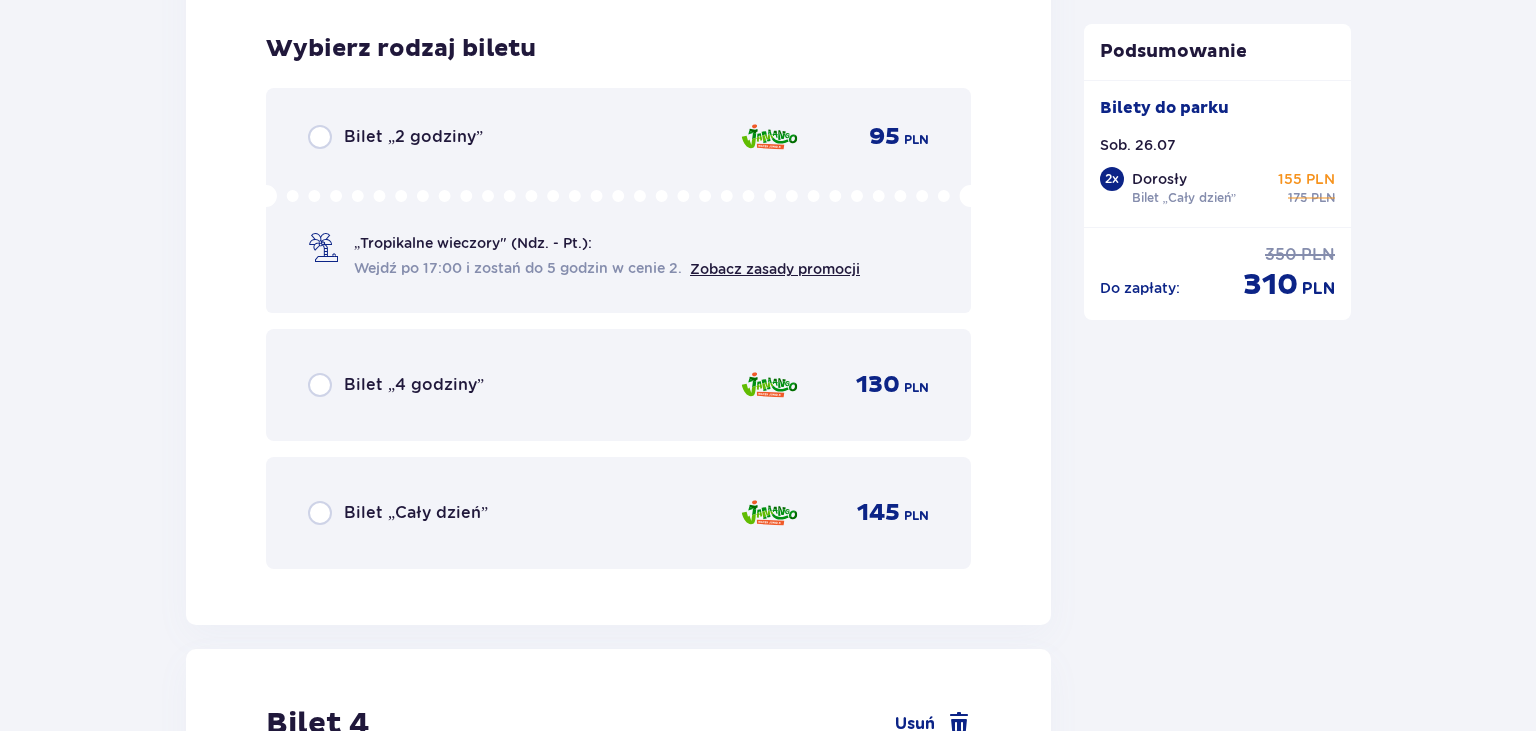 scroll, scrollTop: 4868, scrollLeft: 0, axis: vertical 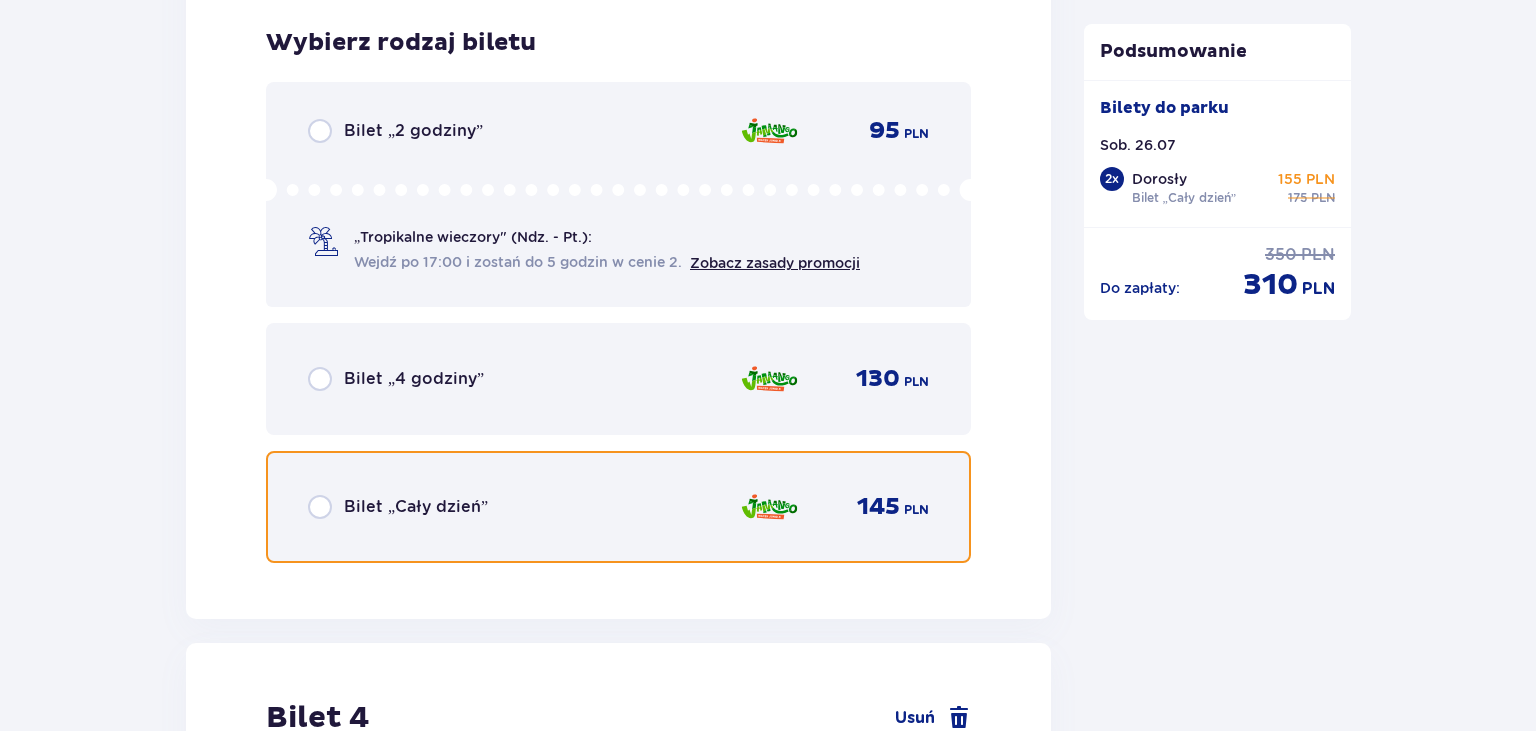 click at bounding box center [320, 507] 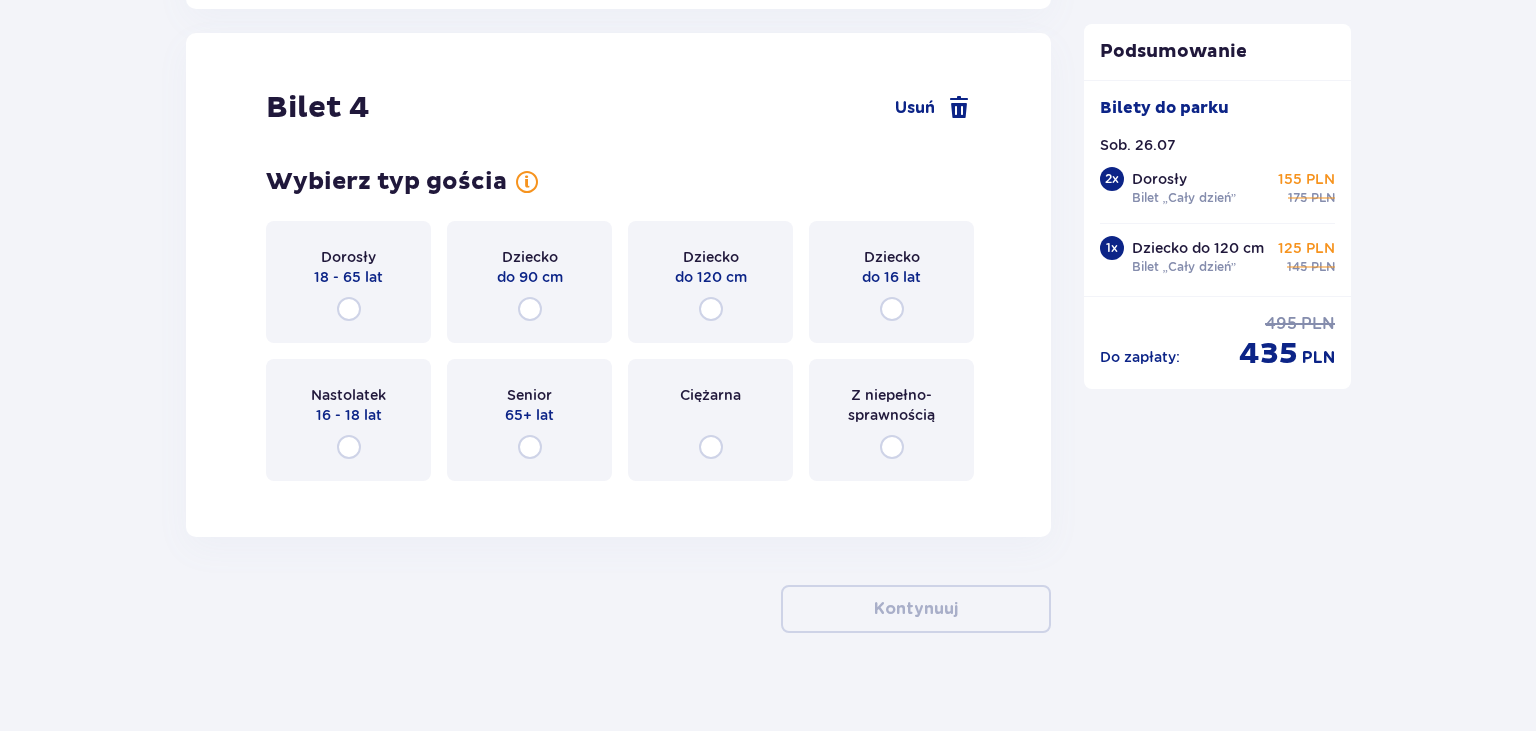 scroll, scrollTop: 5483, scrollLeft: 0, axis: vertical 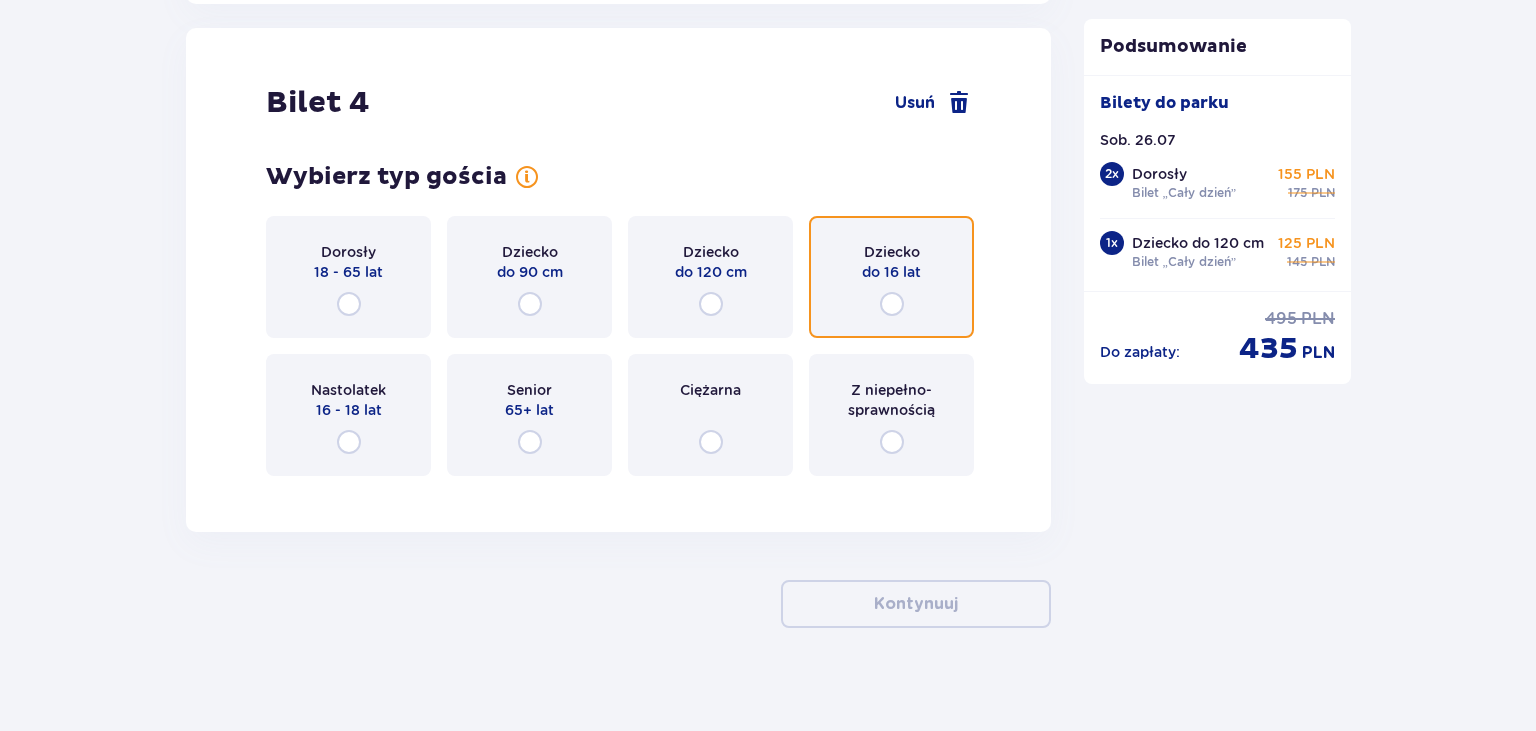 click at bounding box center [892, 304] 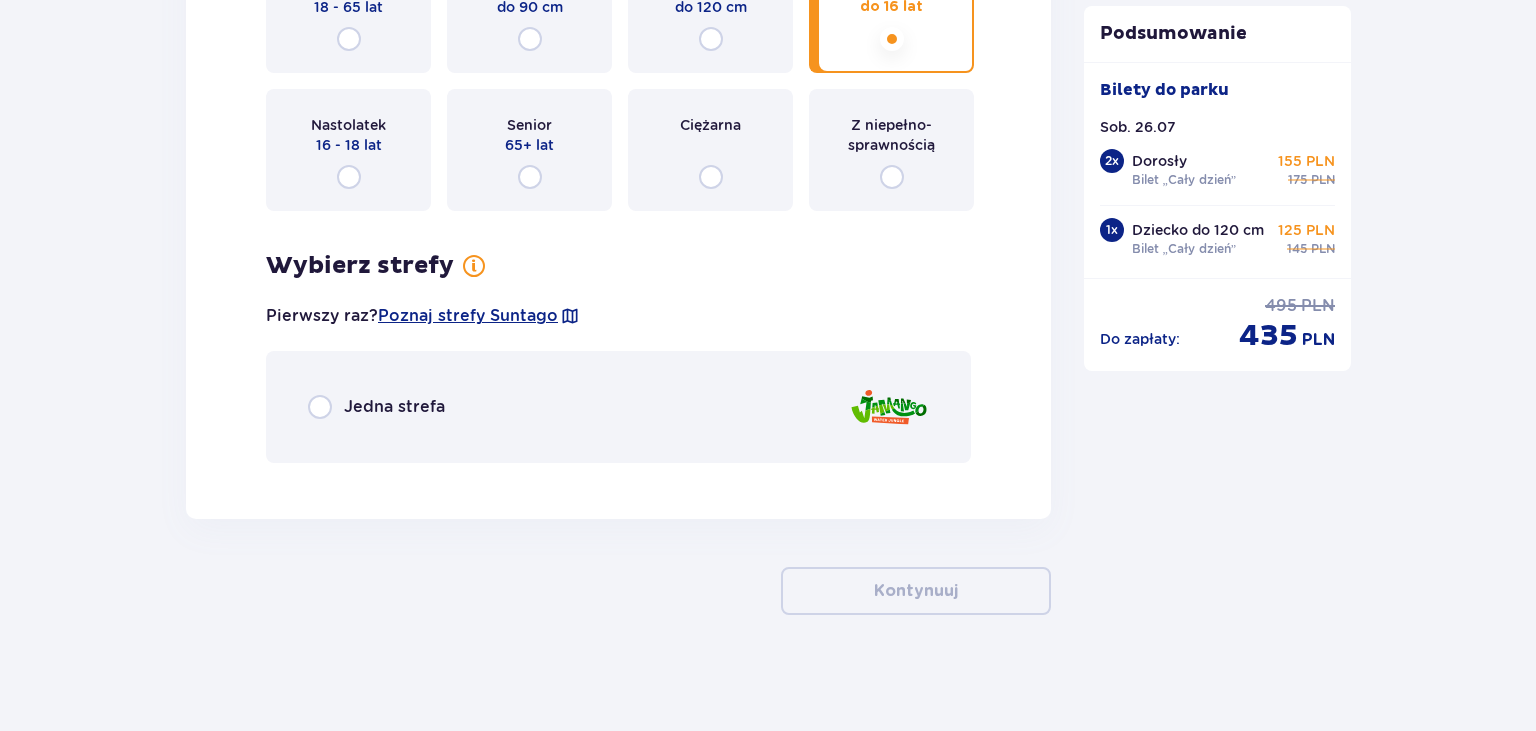 scroll, scrollTop: 5748, scrollLeft: 0, axis: vertical 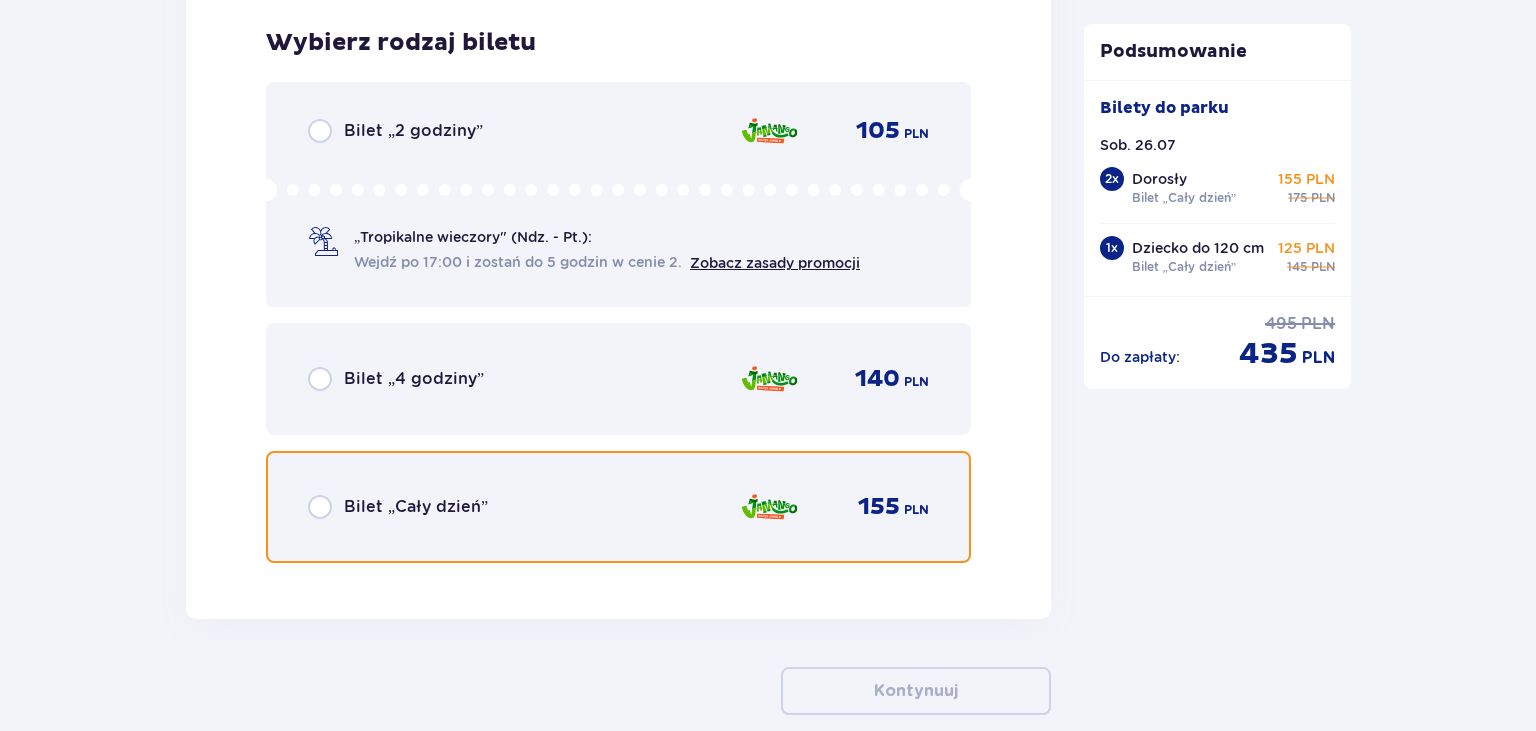 click at bounding box center (320, 507) 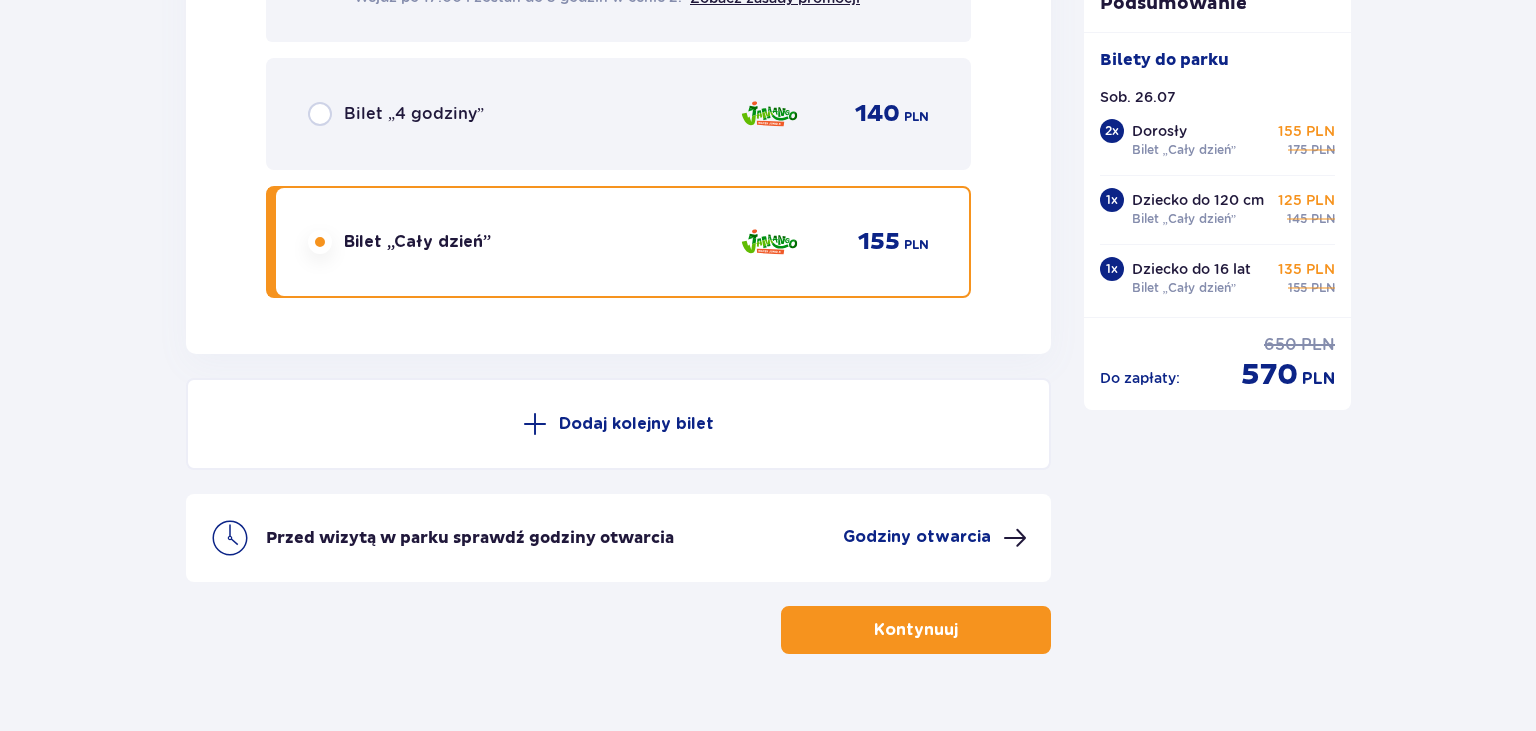 scroll, scrollTop: 6526, scrollLeft: 0, axis: vertical 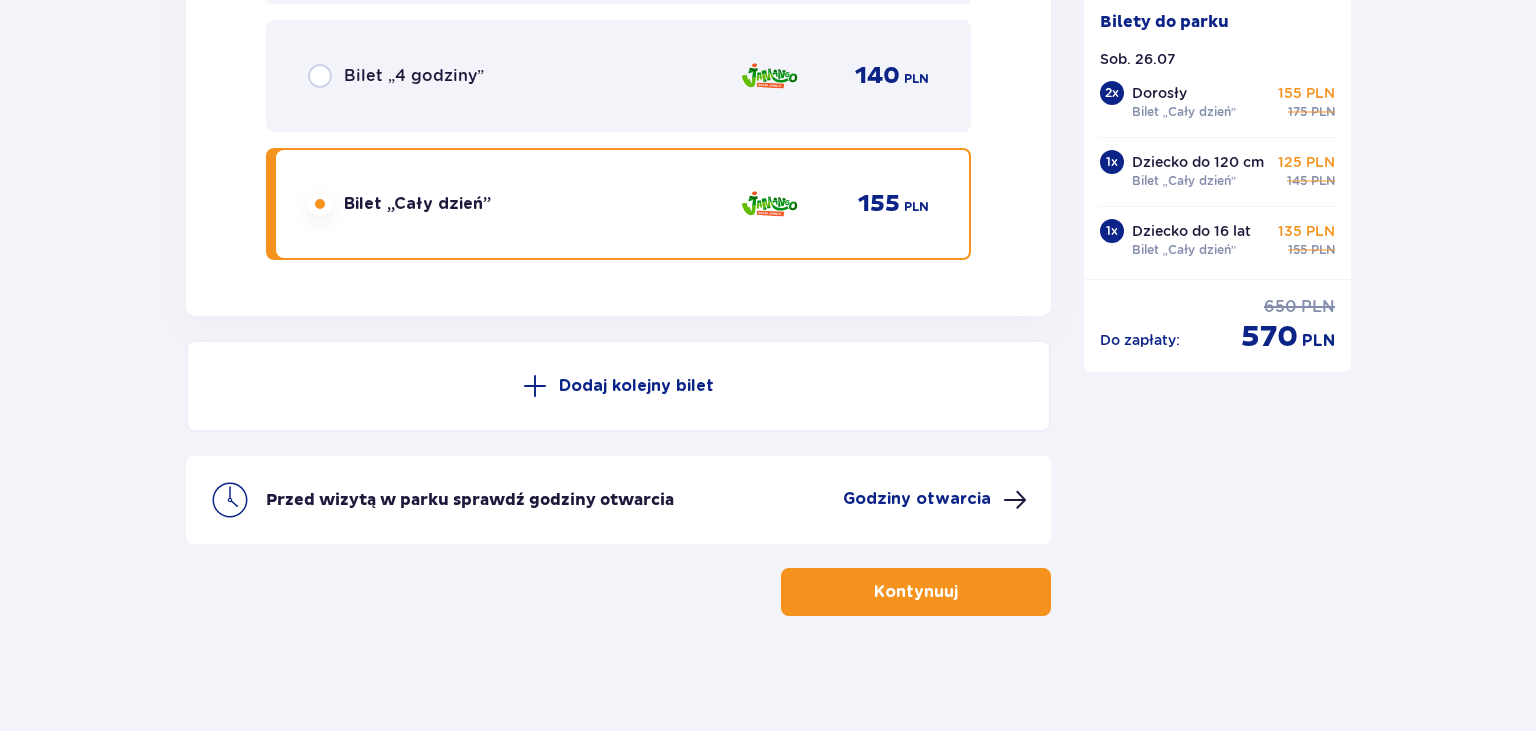 click on "Godziny otwarcia" at bounding box center (917, 499) 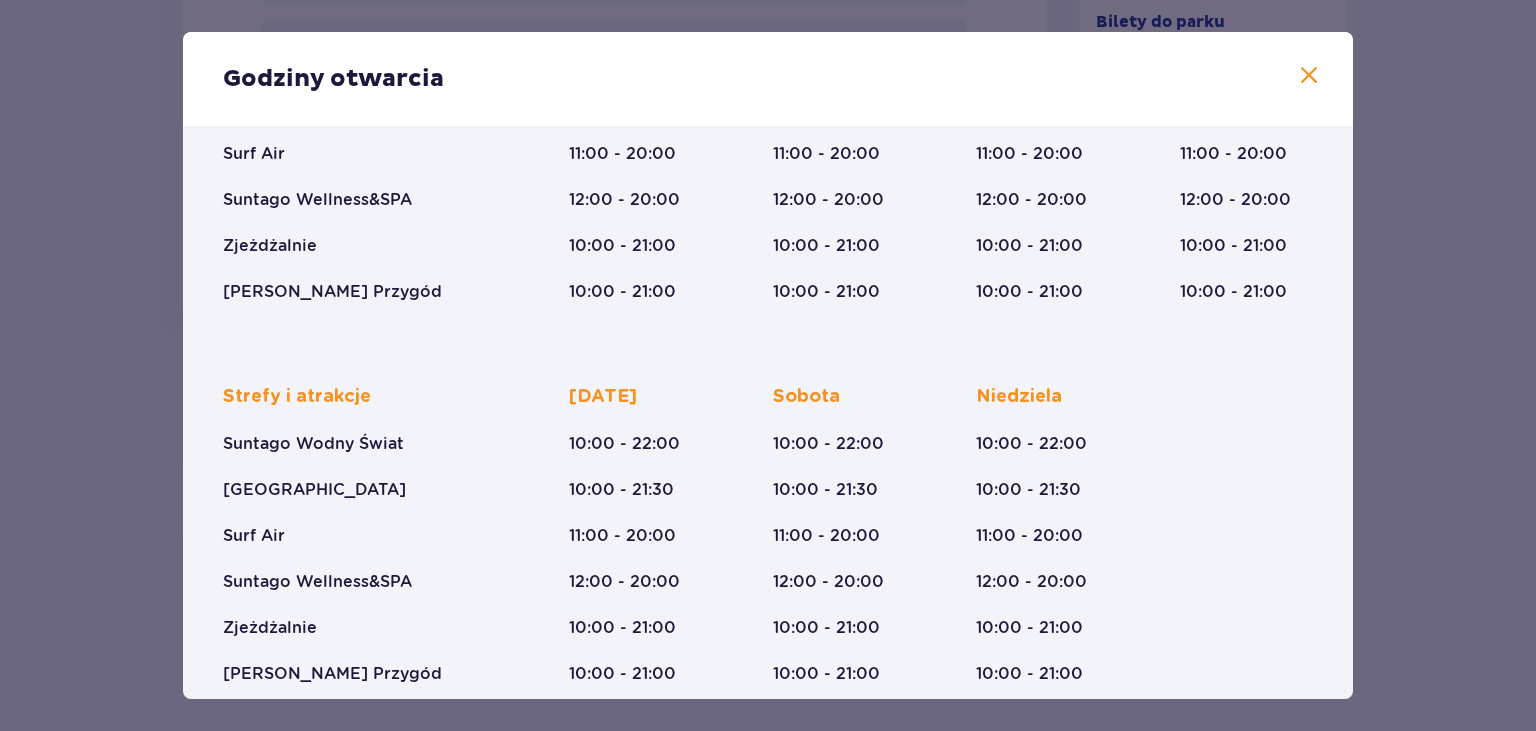 scroll, scrollTop: 307, scrollLeft: 0, axis: vertical 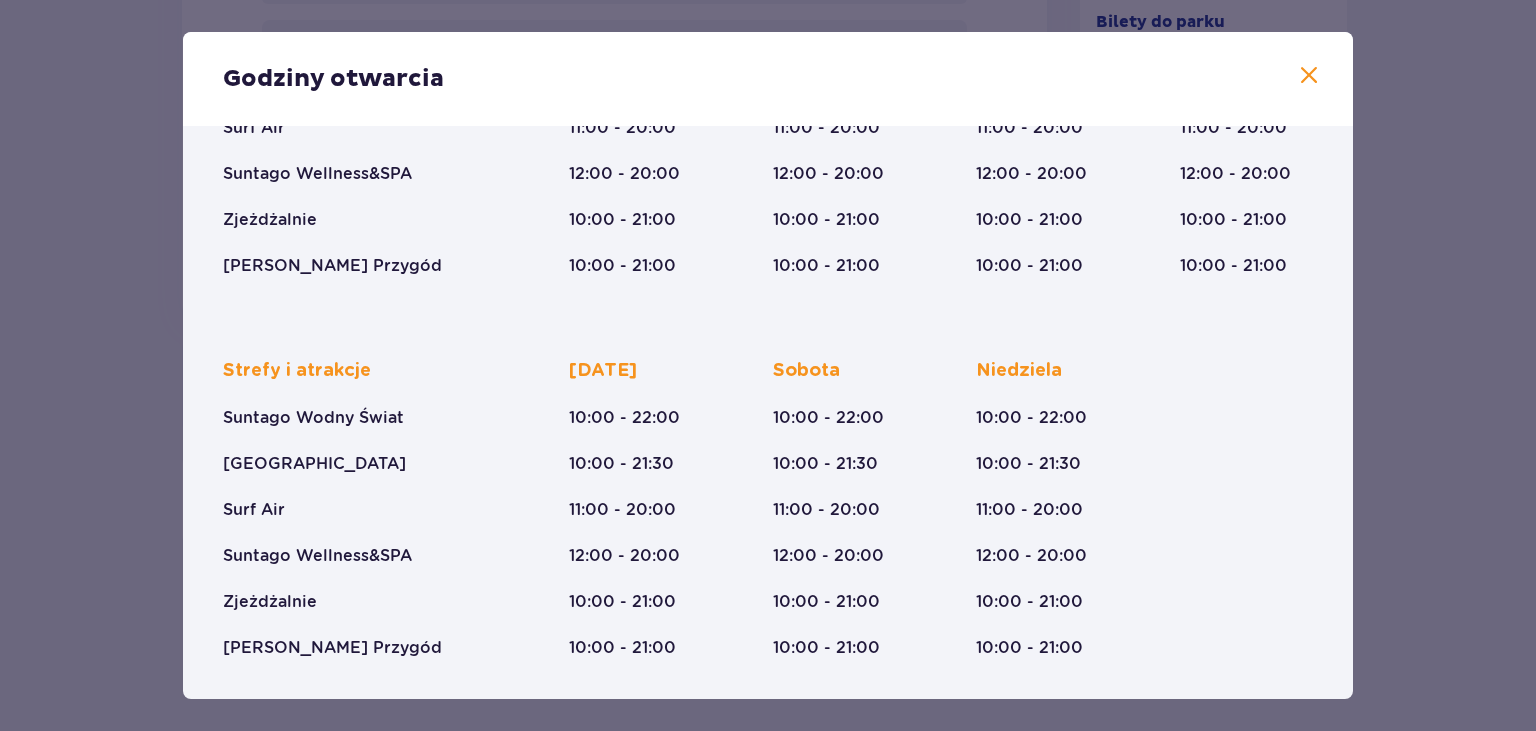 click at bounding box center (1309, 76) 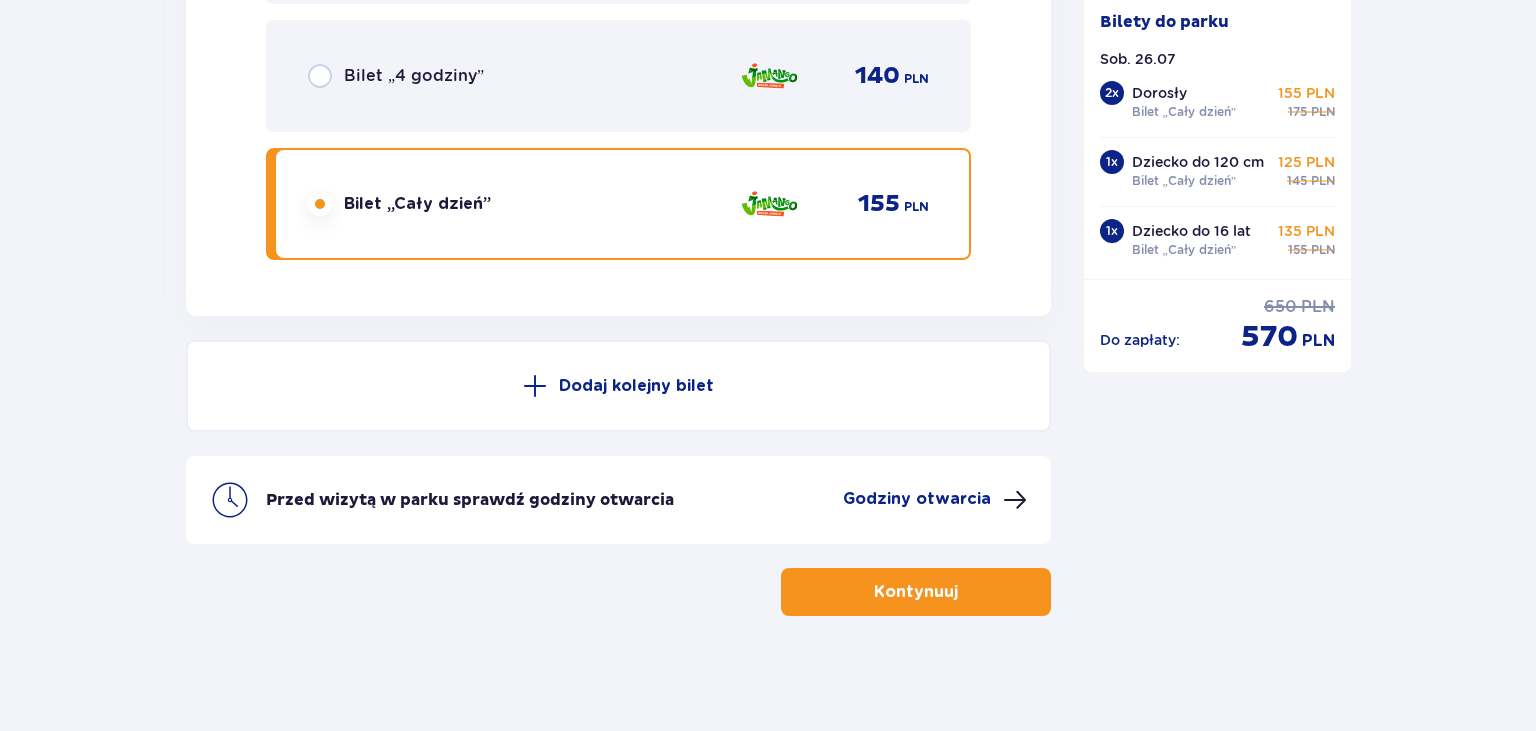 click on "Kontynuuj" at bounding box center [916, 592] 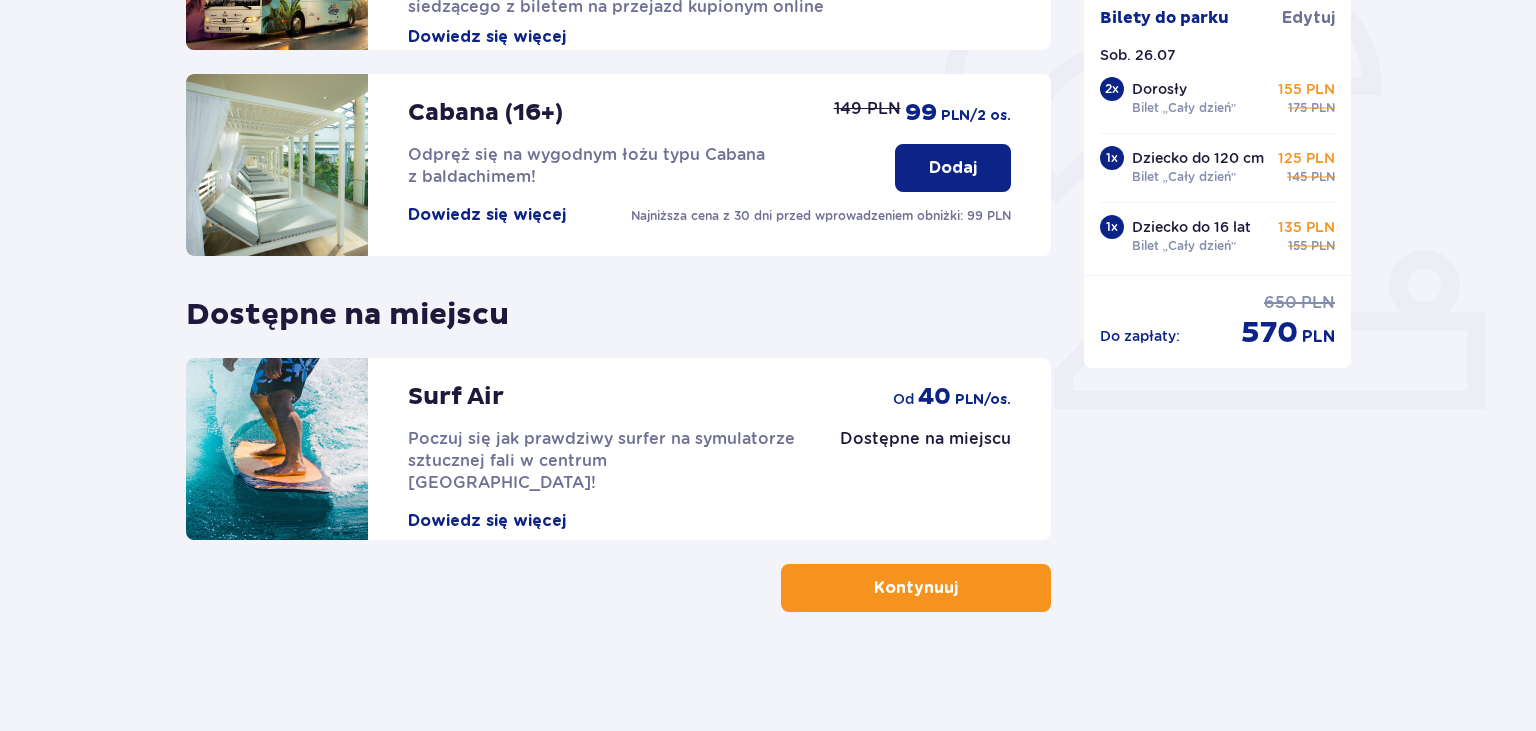 scroll, scrollTop: 624, scrollLeft: 0, axis: vertical 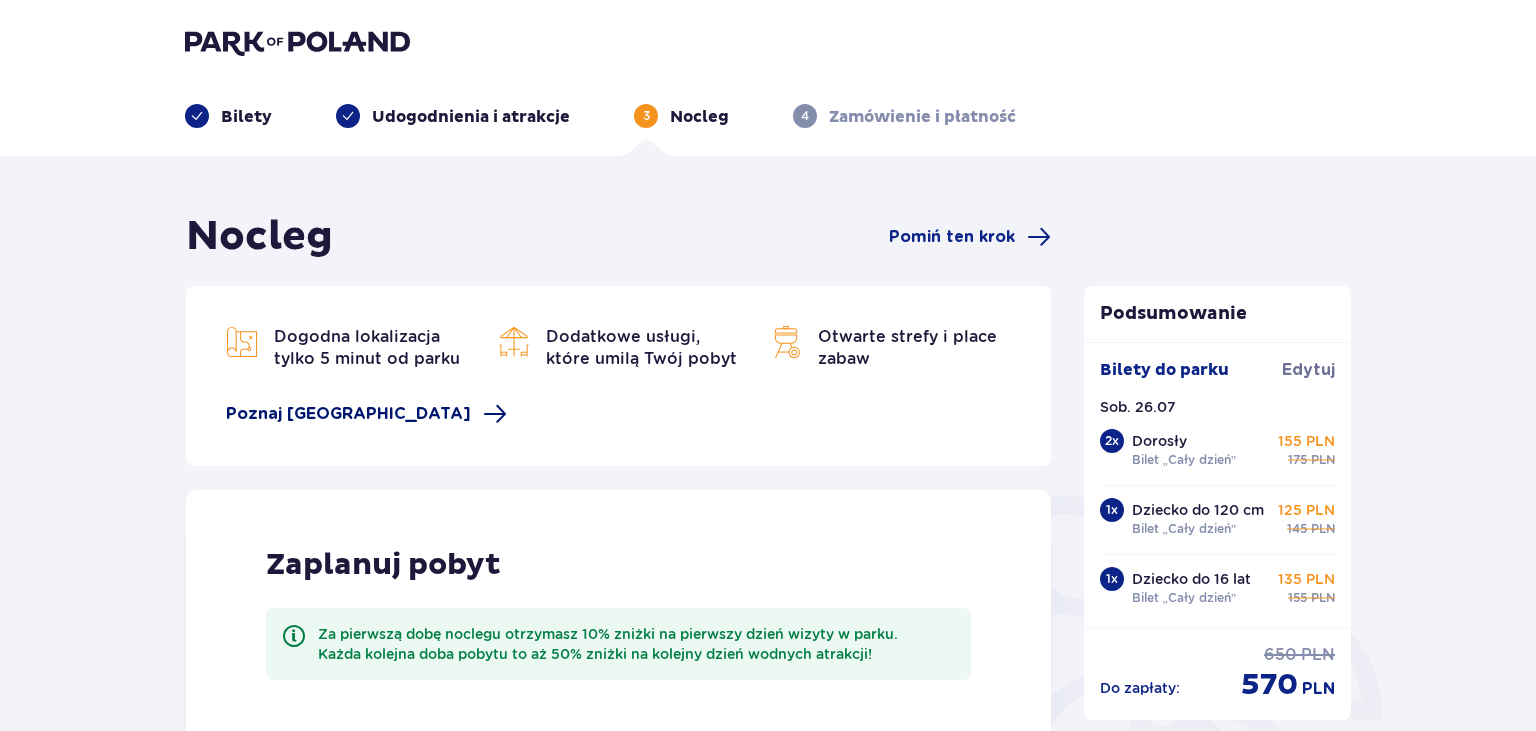 click at bounding box center (495, 414) 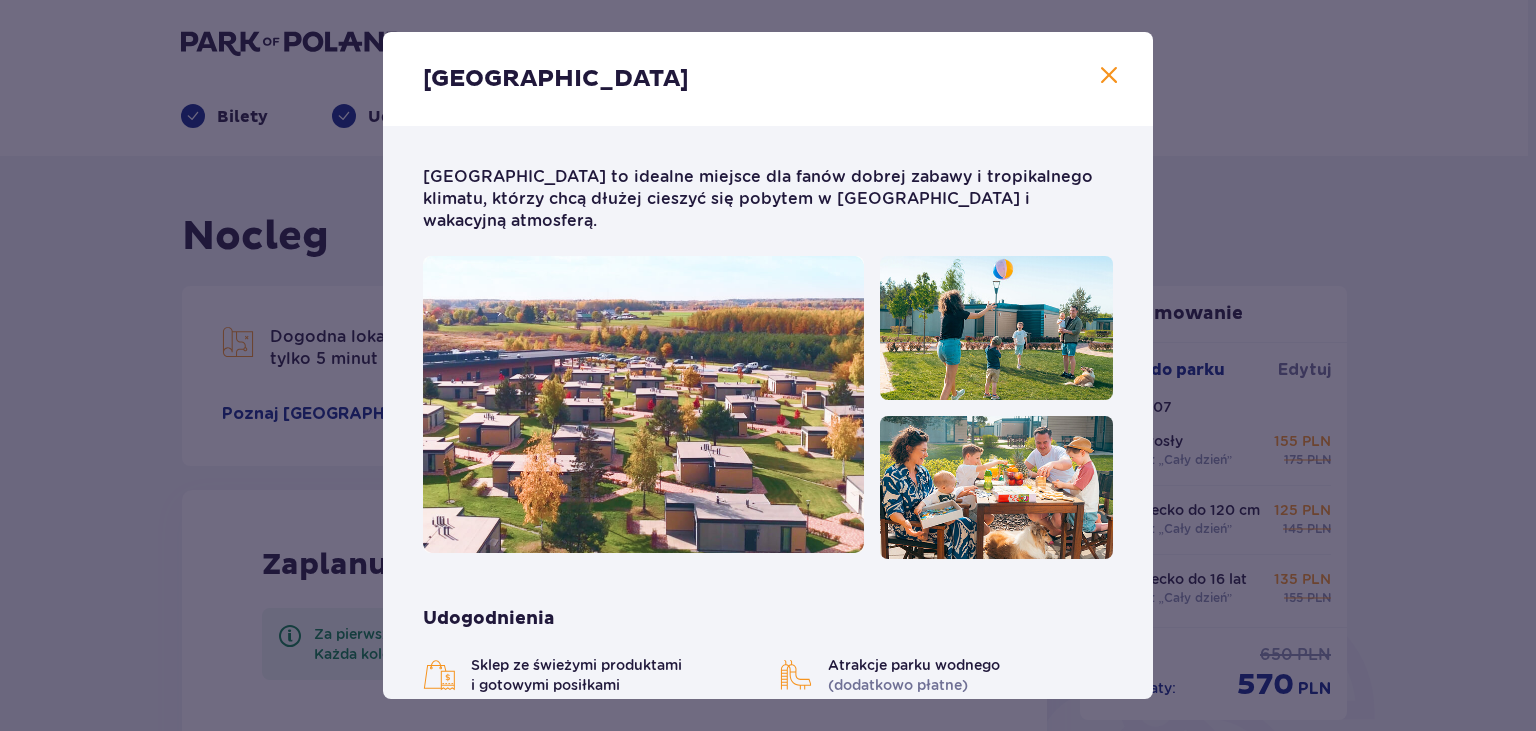 click at bounding box center (1109, 76) 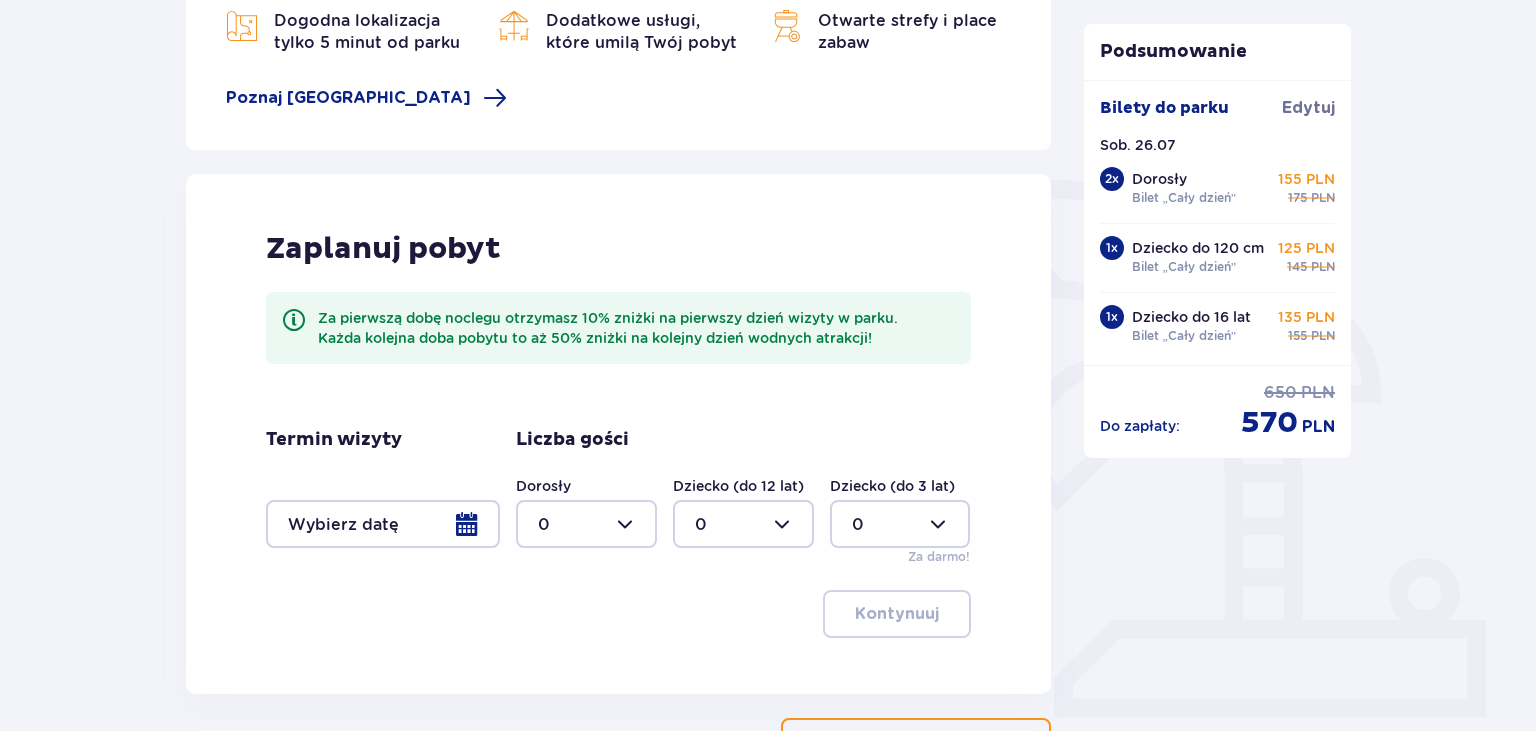 scroll, scrollTop: 471, scrollLeft: 0, axis: vertical 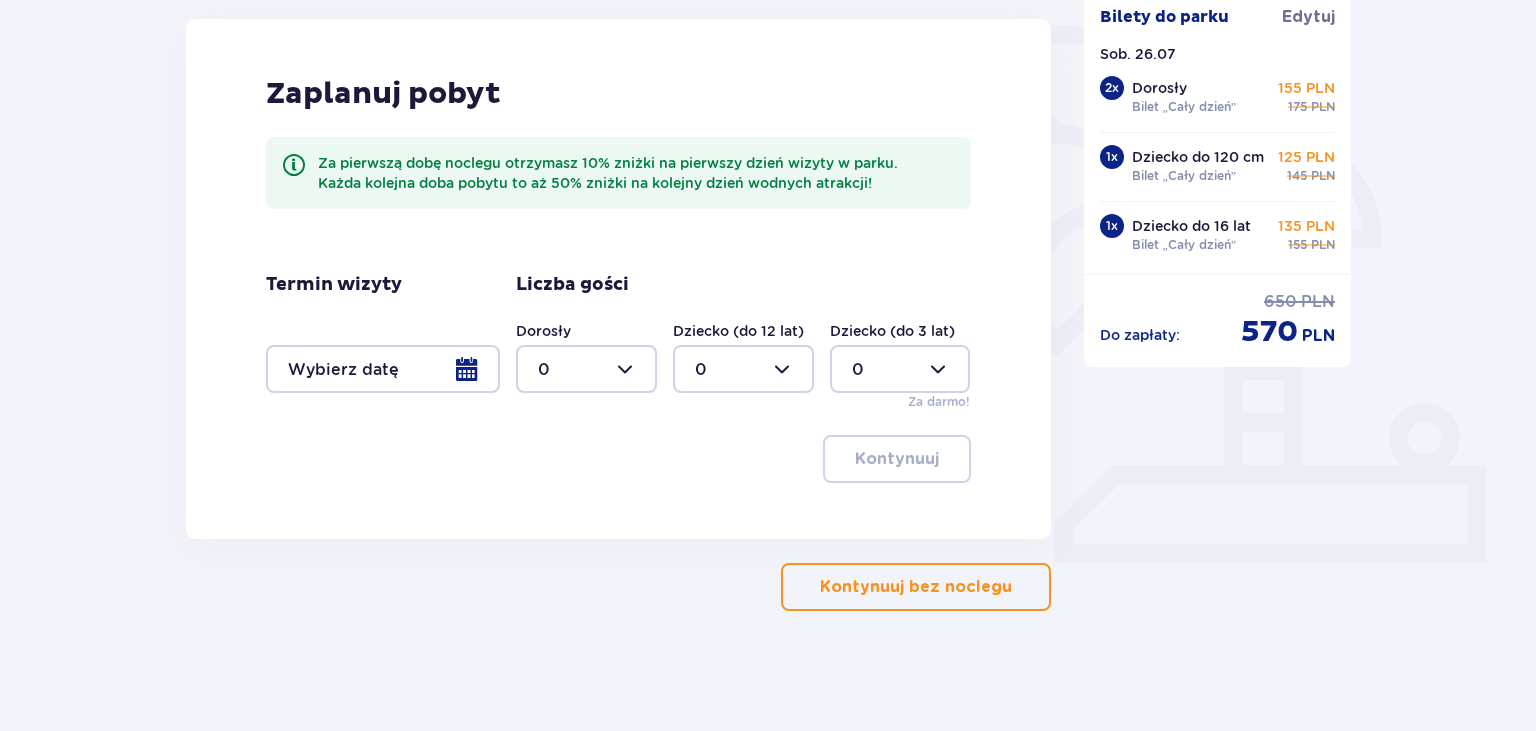 click on "Kontynuuj bez noclegu" at bounding box center (916, 587) 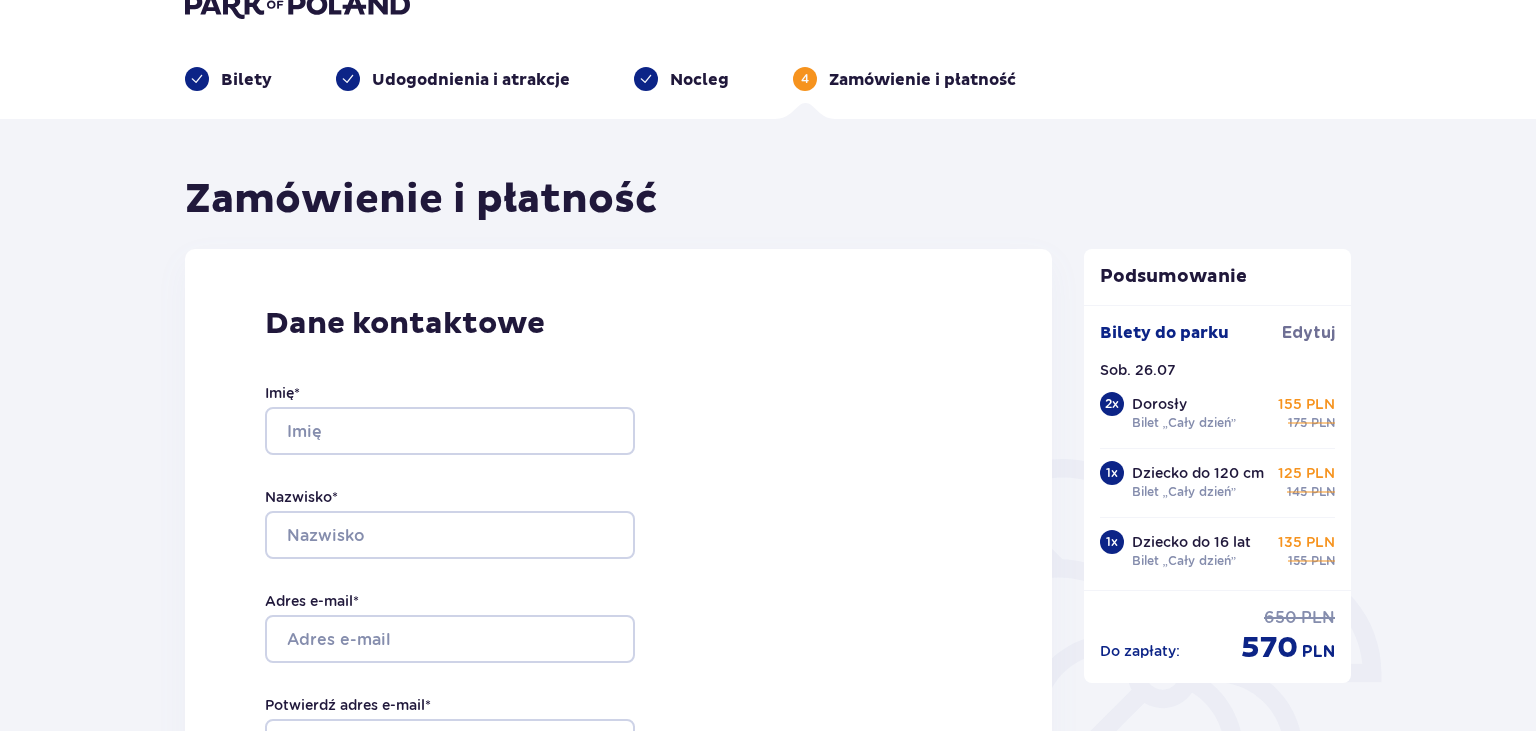 scroll, scrollTop: 0, scrollLeft: 0, axis: both 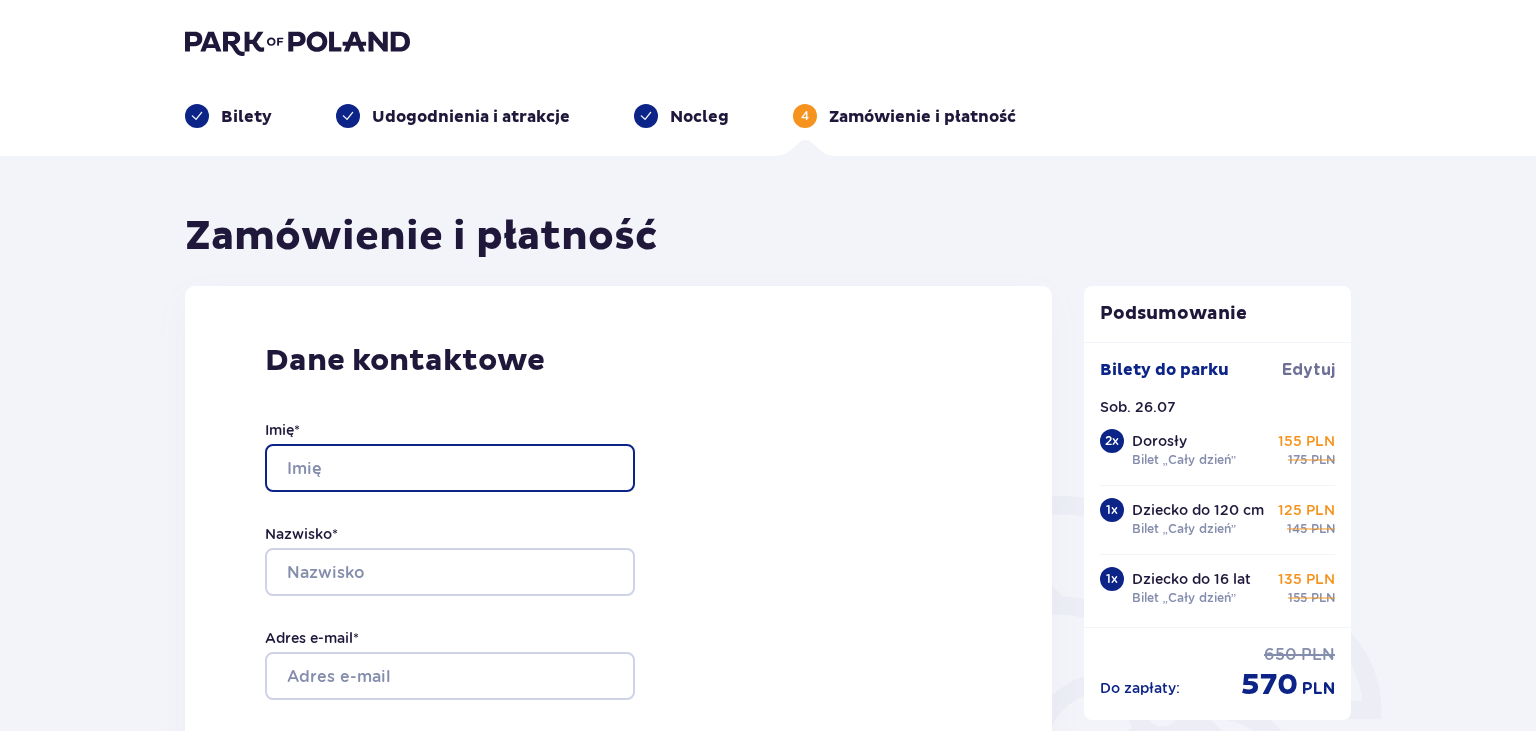 click on "Imię *" at bounding box center [450, 468] 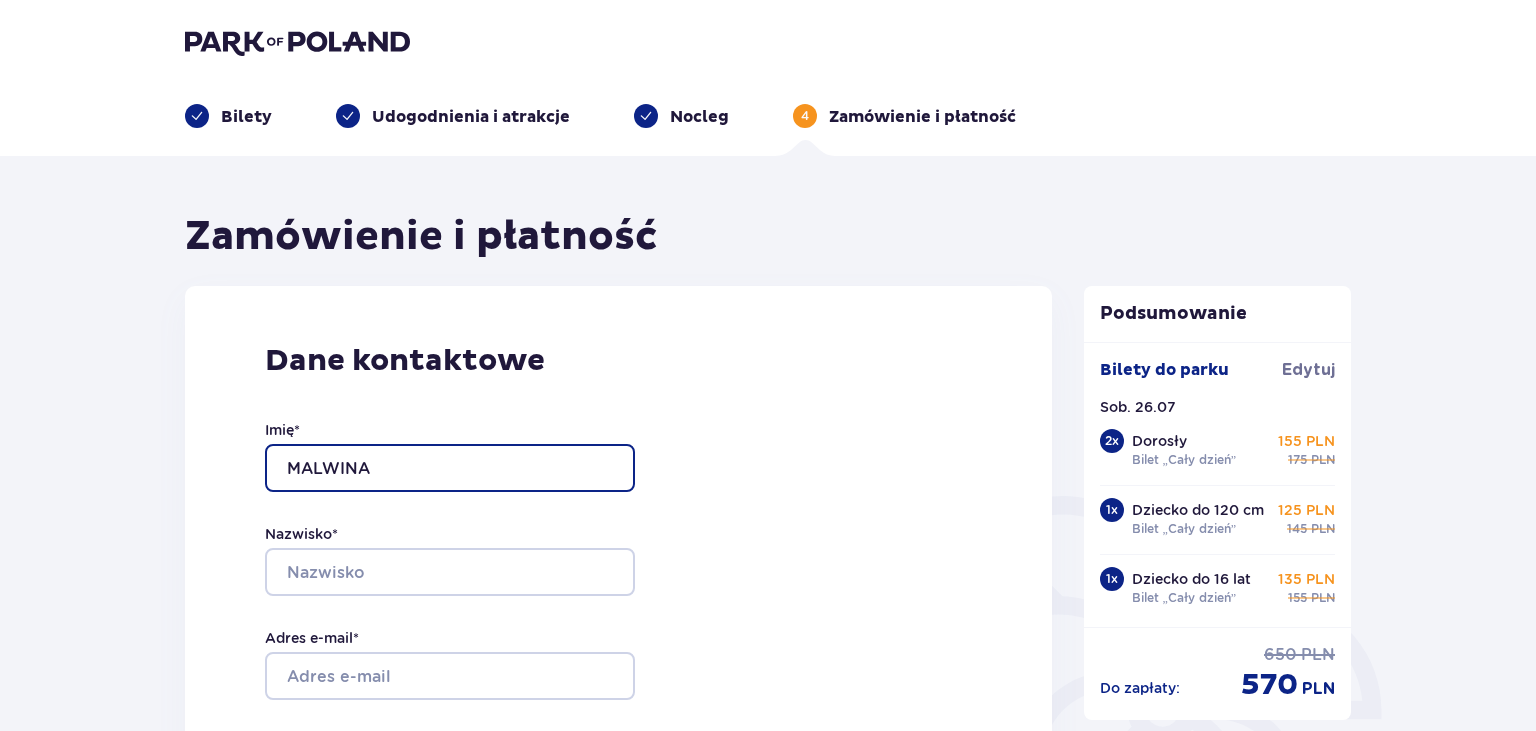 type on "MALWINA" 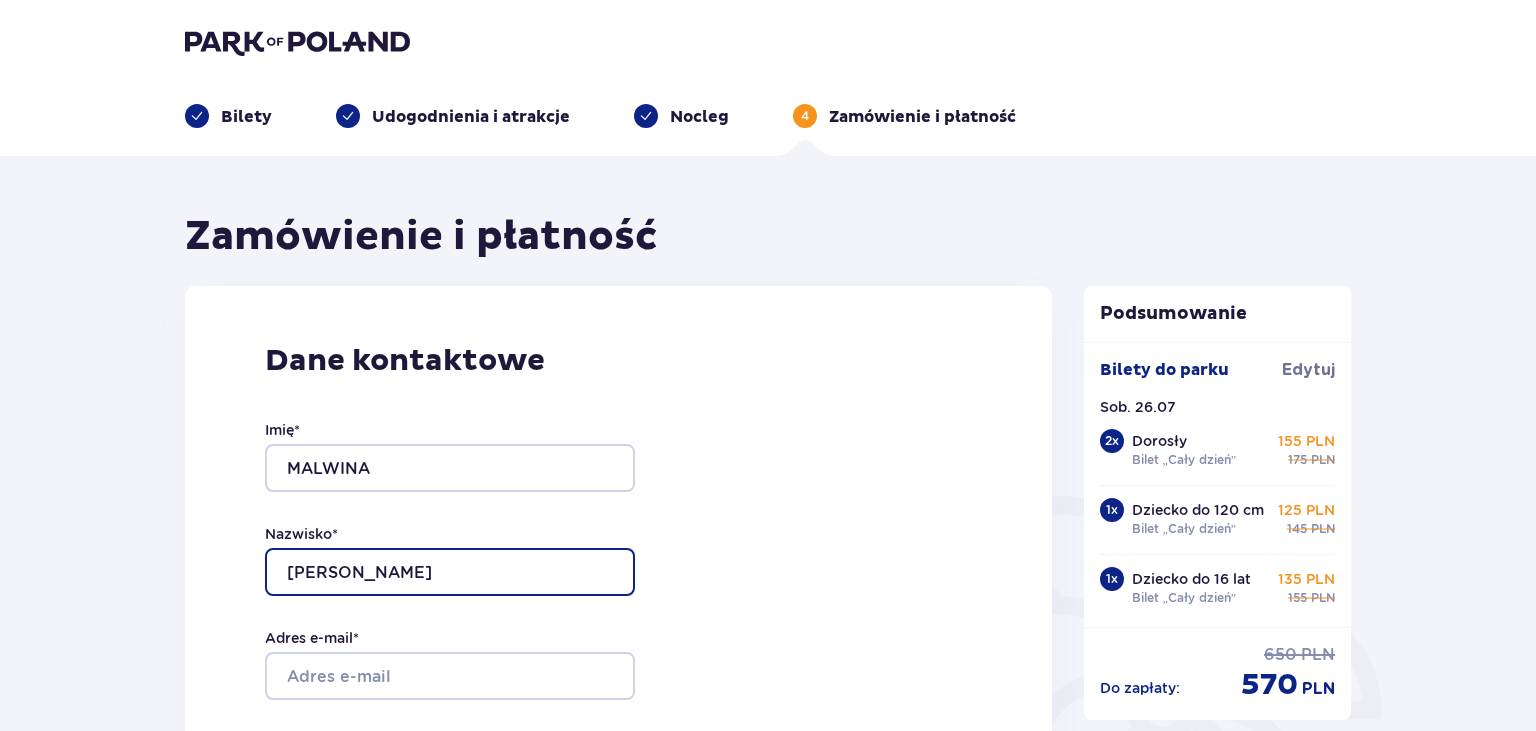 type on "[PERSON_NAME]" 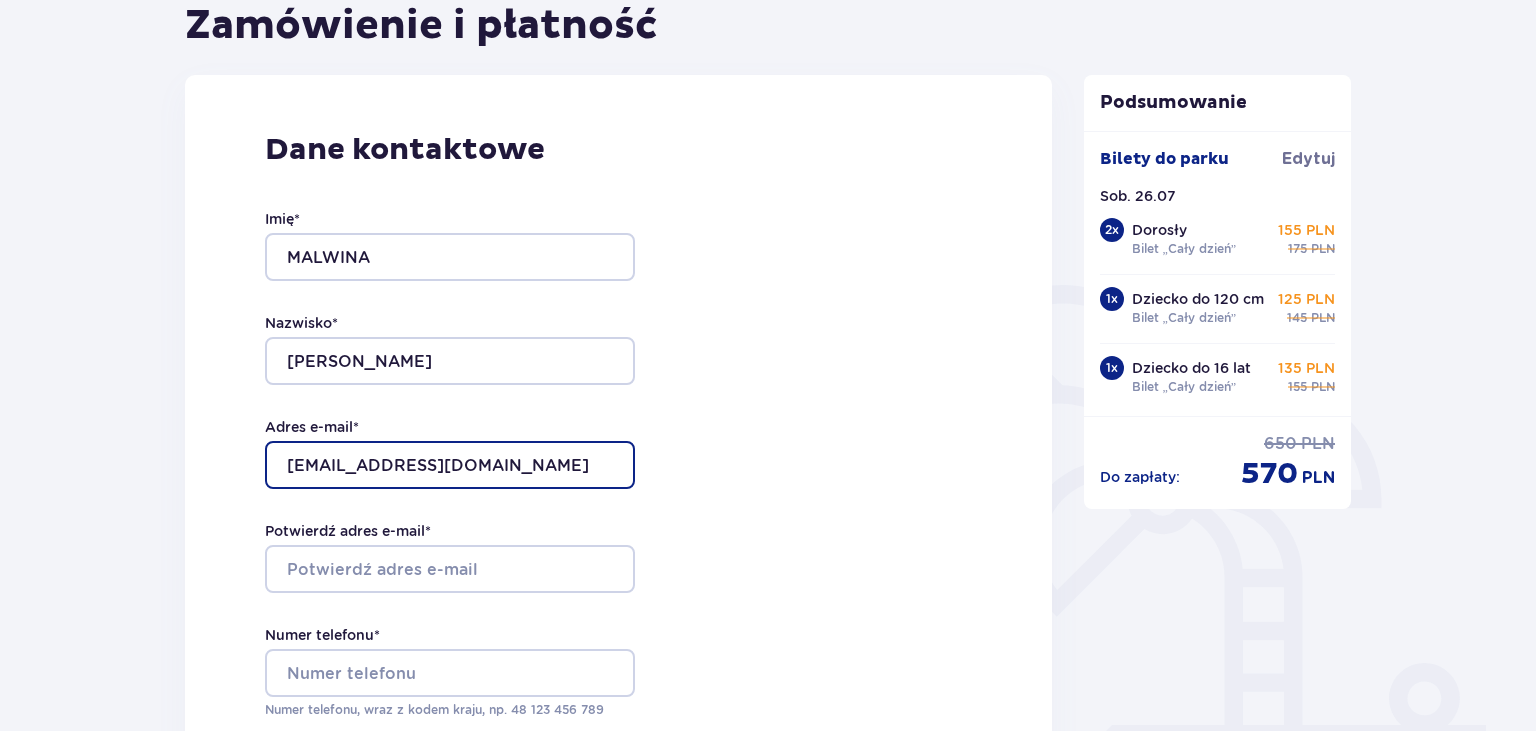 scroll, scrollTop: 316, scrollLeft: 0, axis: vertical 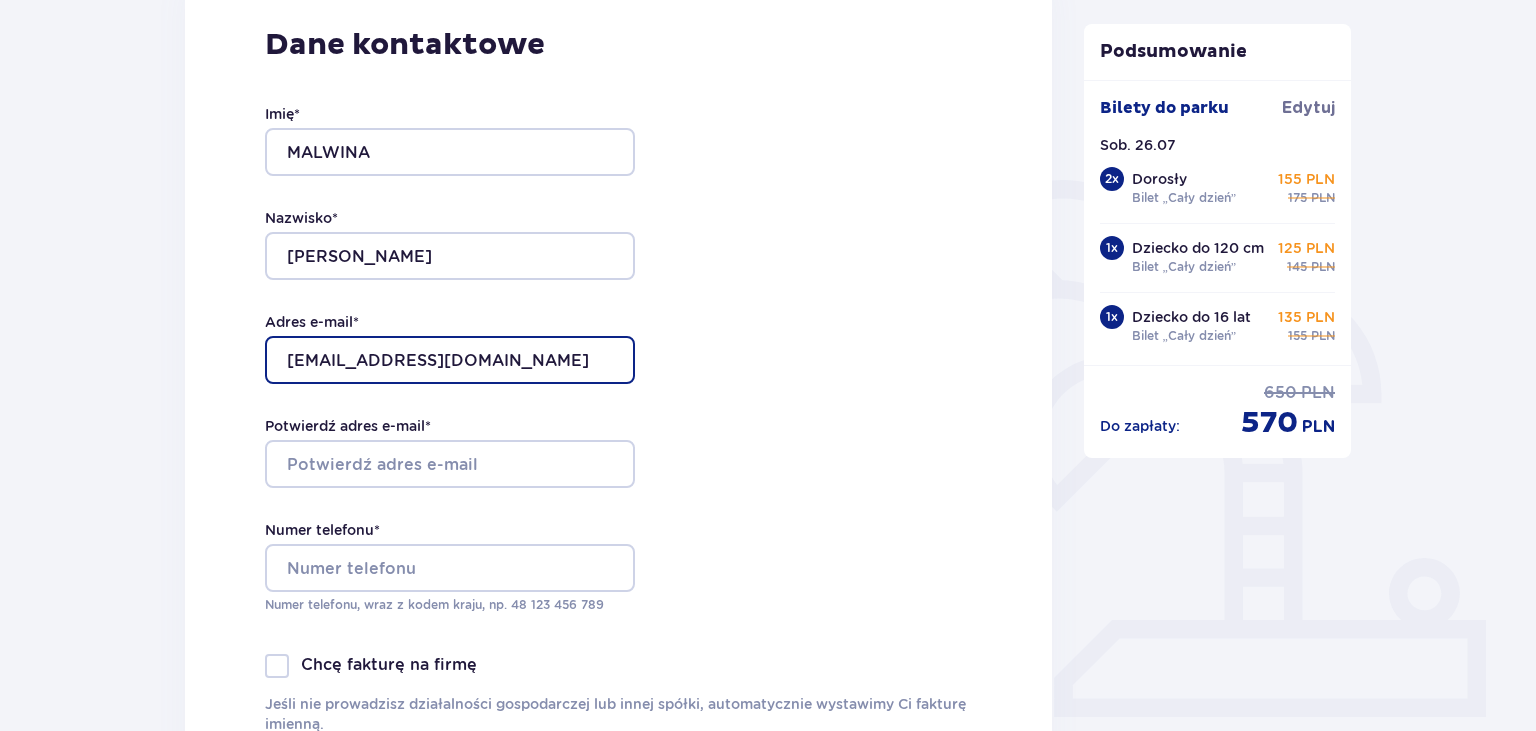type on "[EMAIL_ADDRESS][DOMAIN_NAME]" 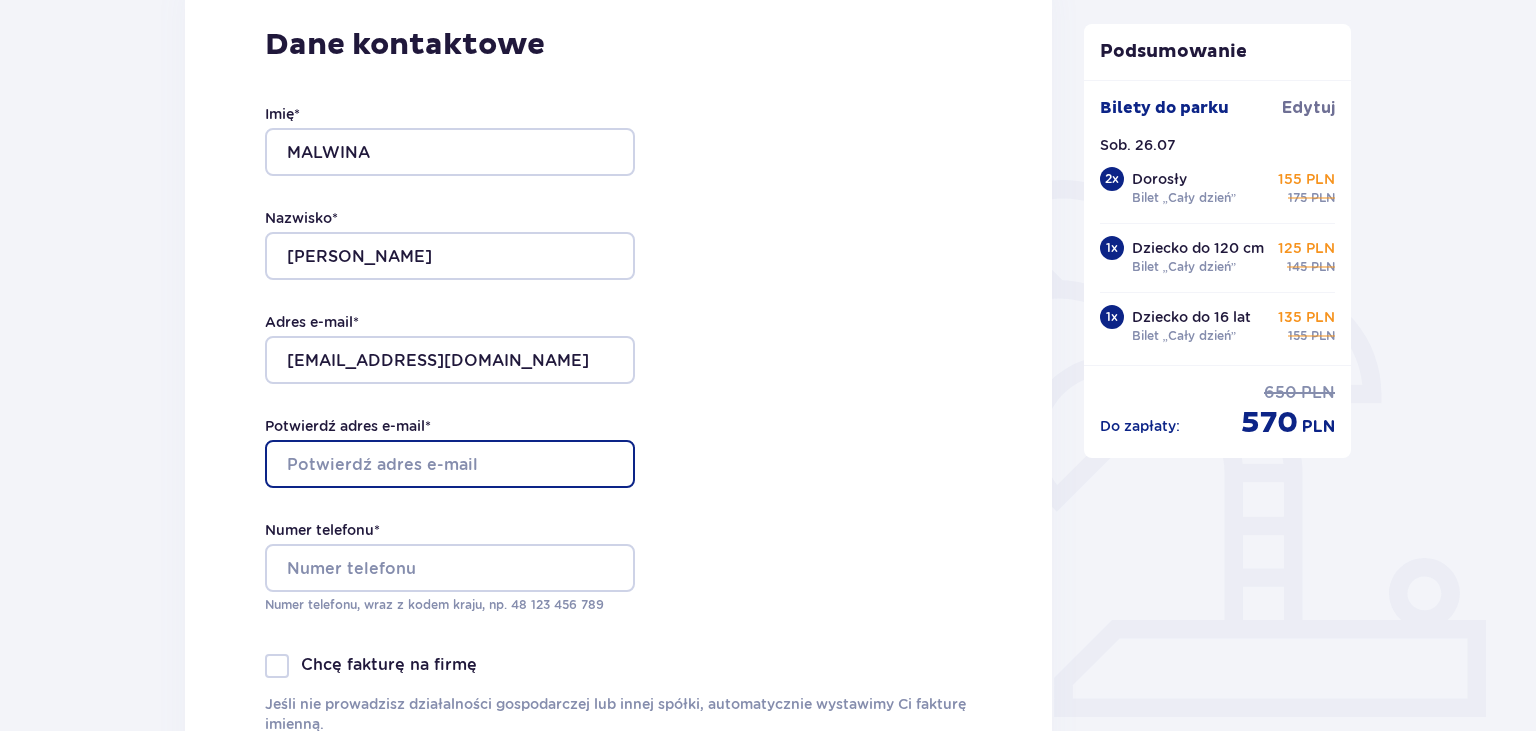 click on "Potwierdź adres e-mail *" at bounding box center (450, 464) 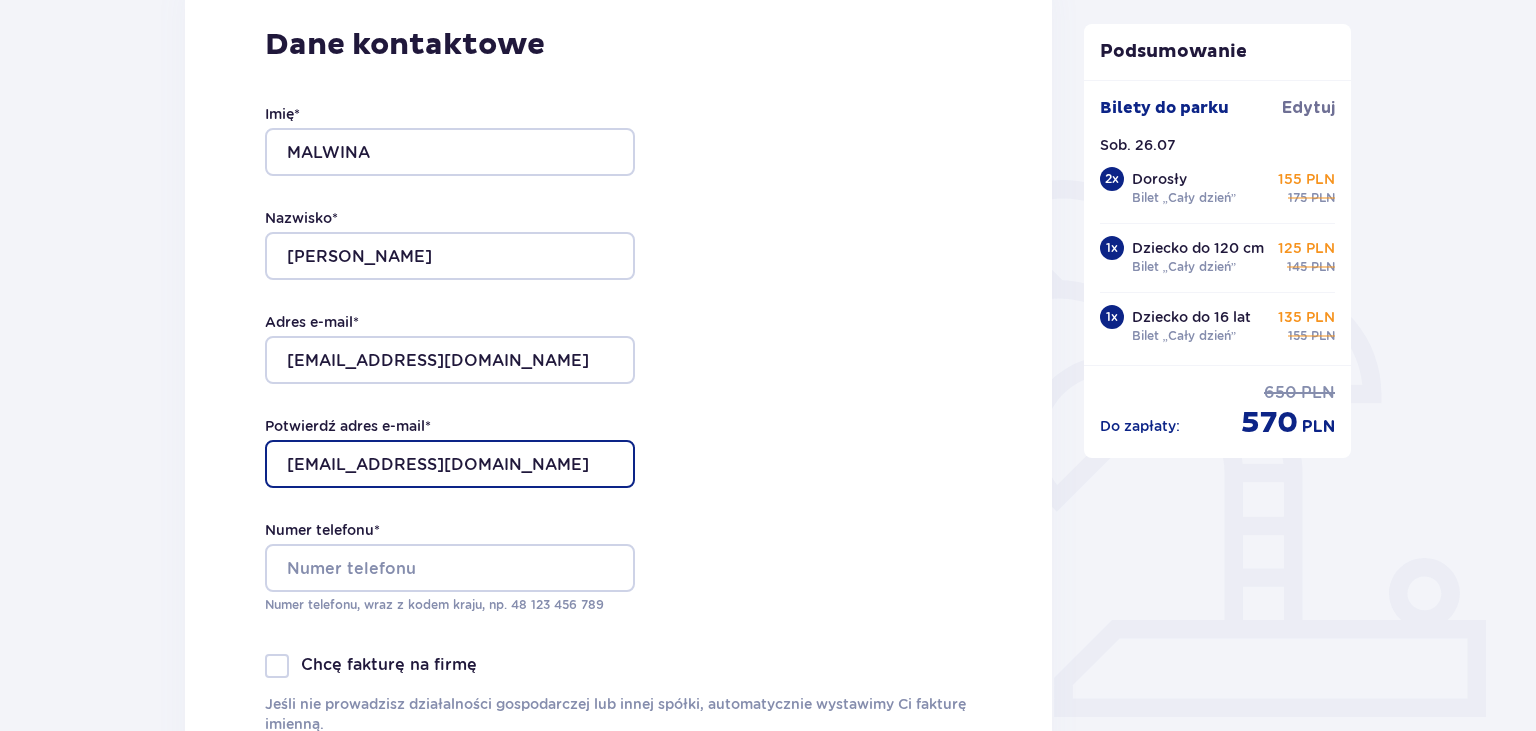 type on "[EMAIL_ADDRESS][DOMAIN_NAME]" 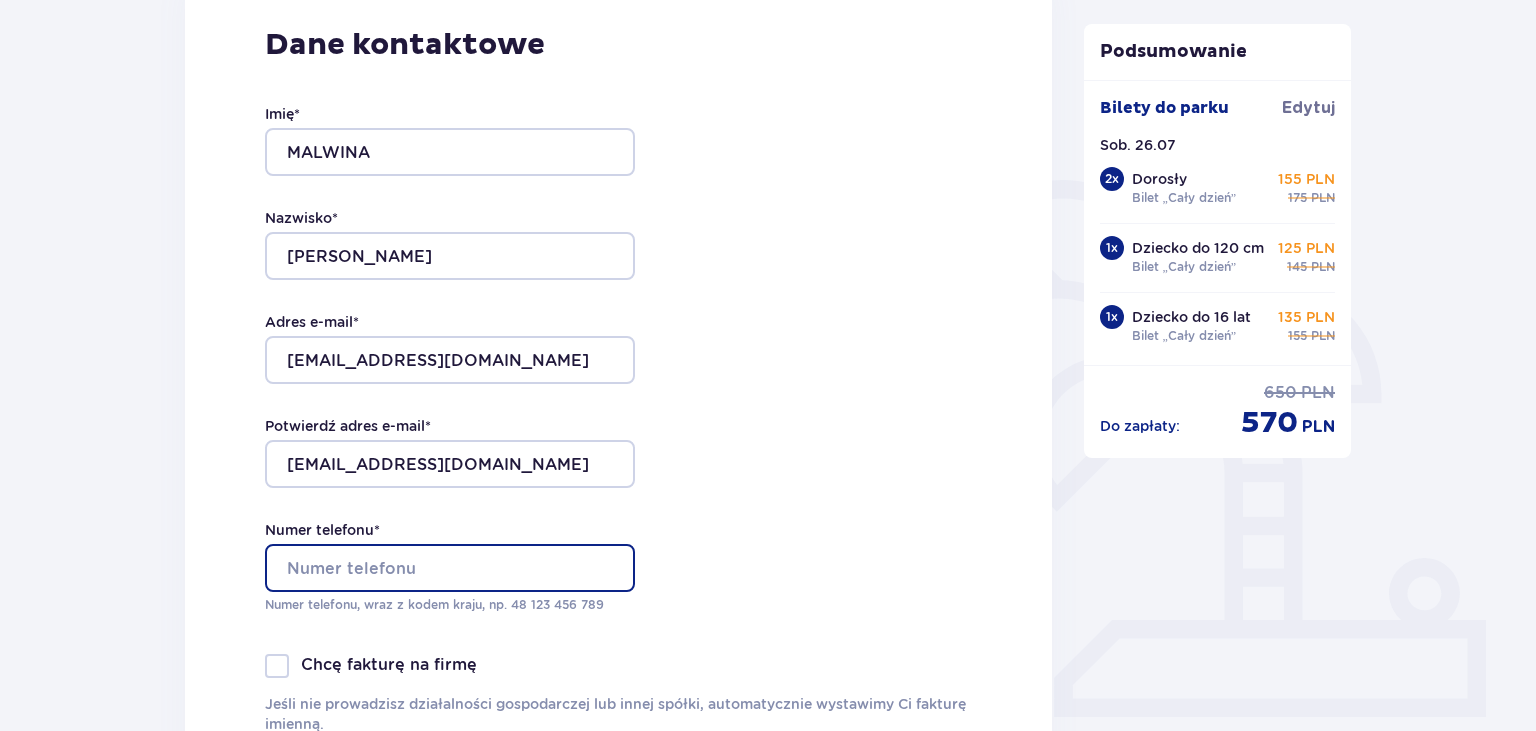 click on "Numer telefonu *" at bounding box center (450, 568) 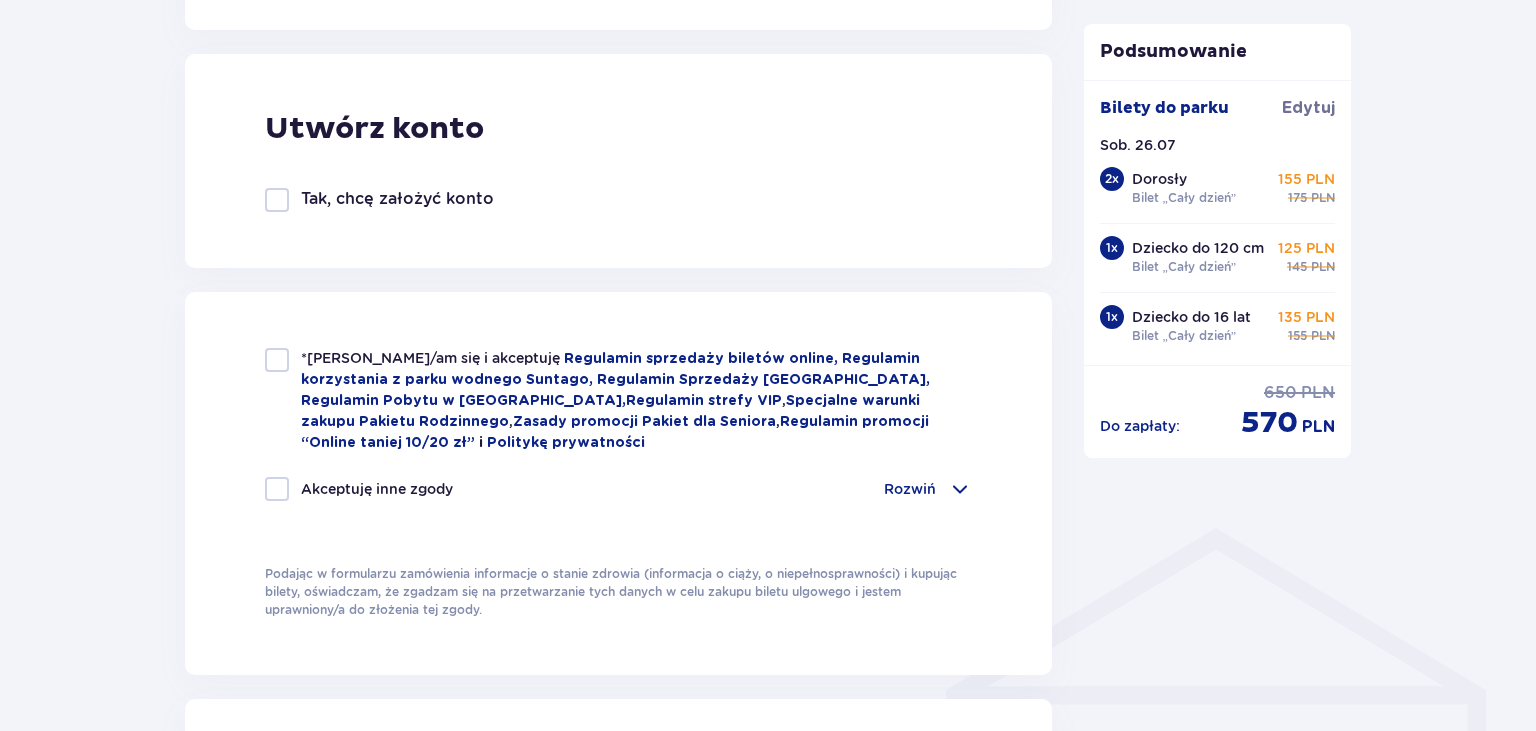 scroll, scrollTop: 1161, scrollLeft: 0, axis: vertical 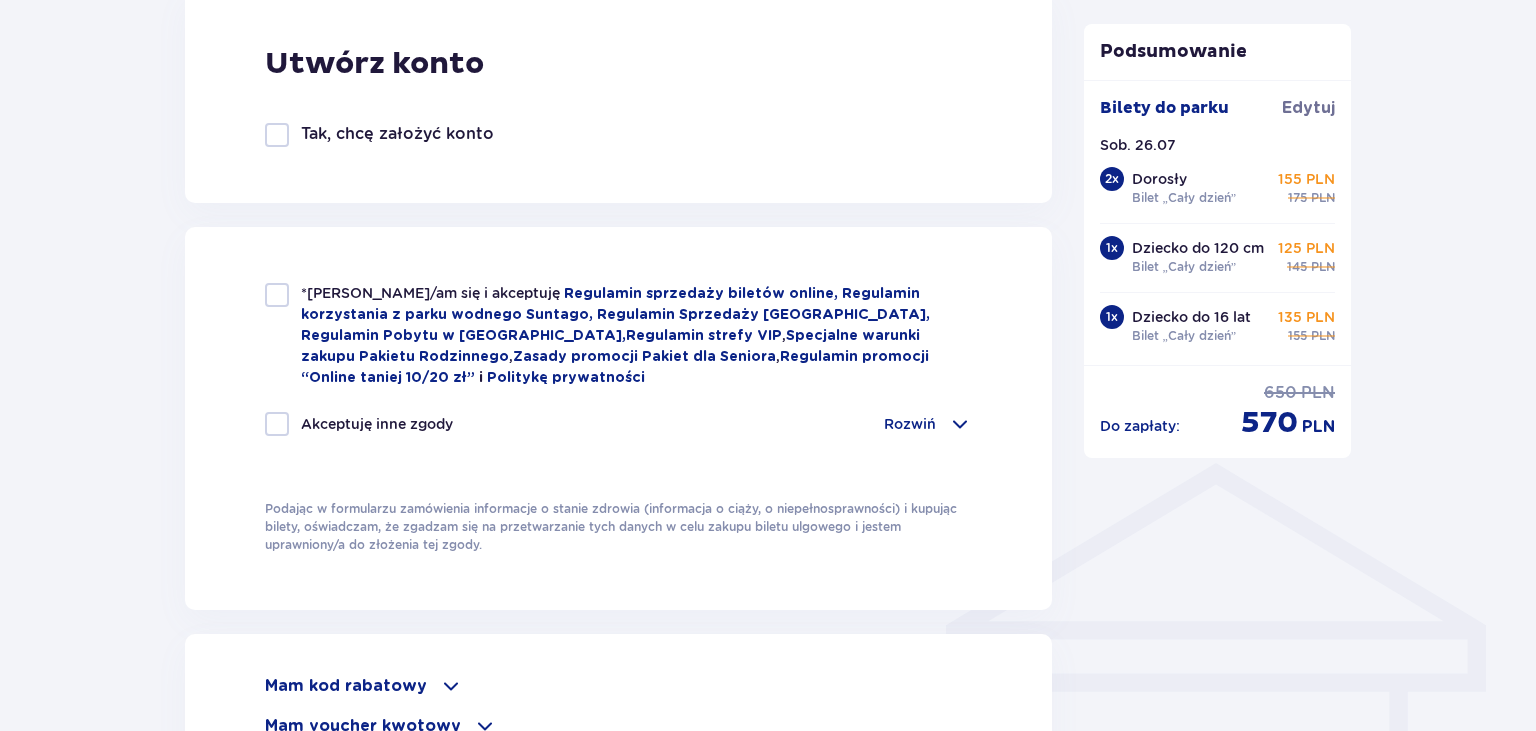 type on "726171609" 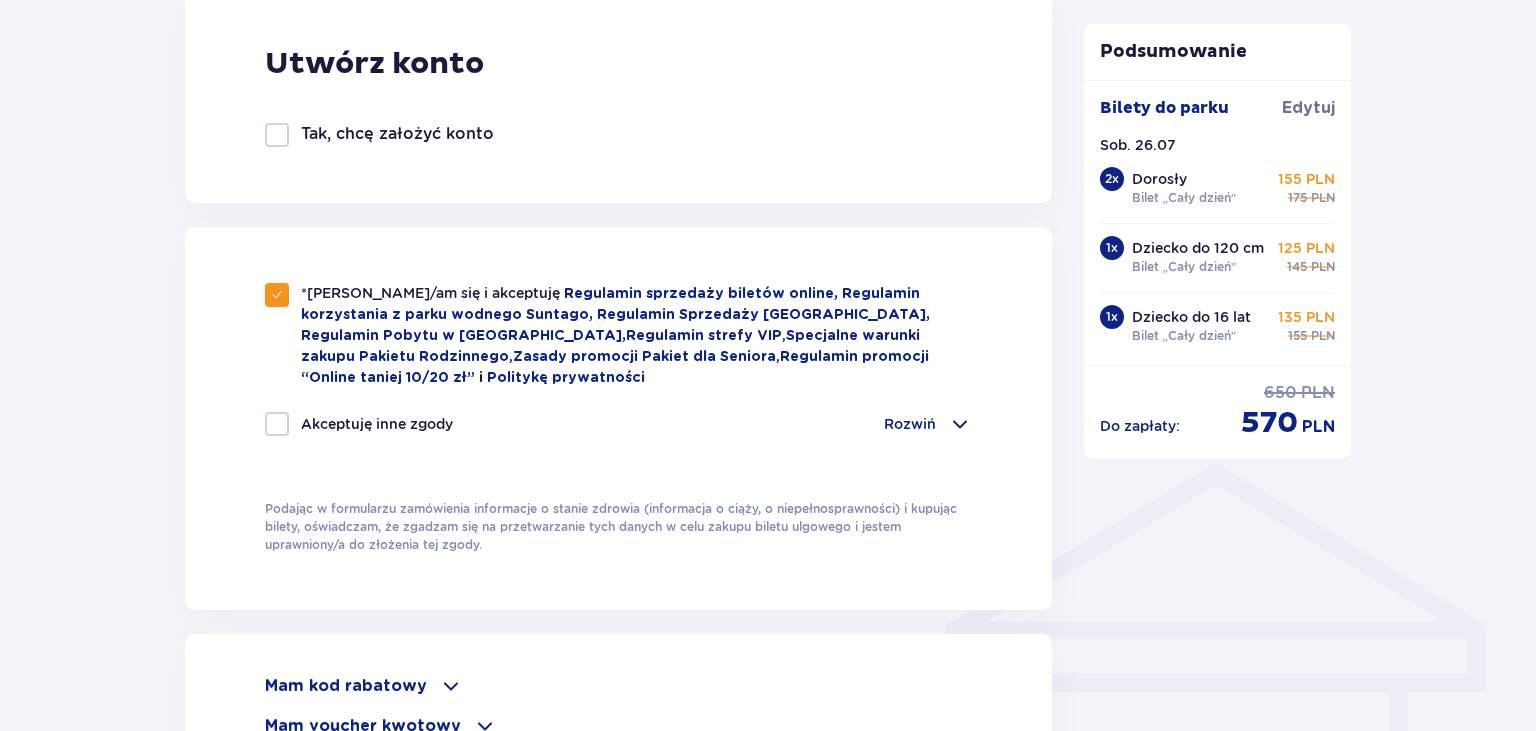 checkbox on "true" 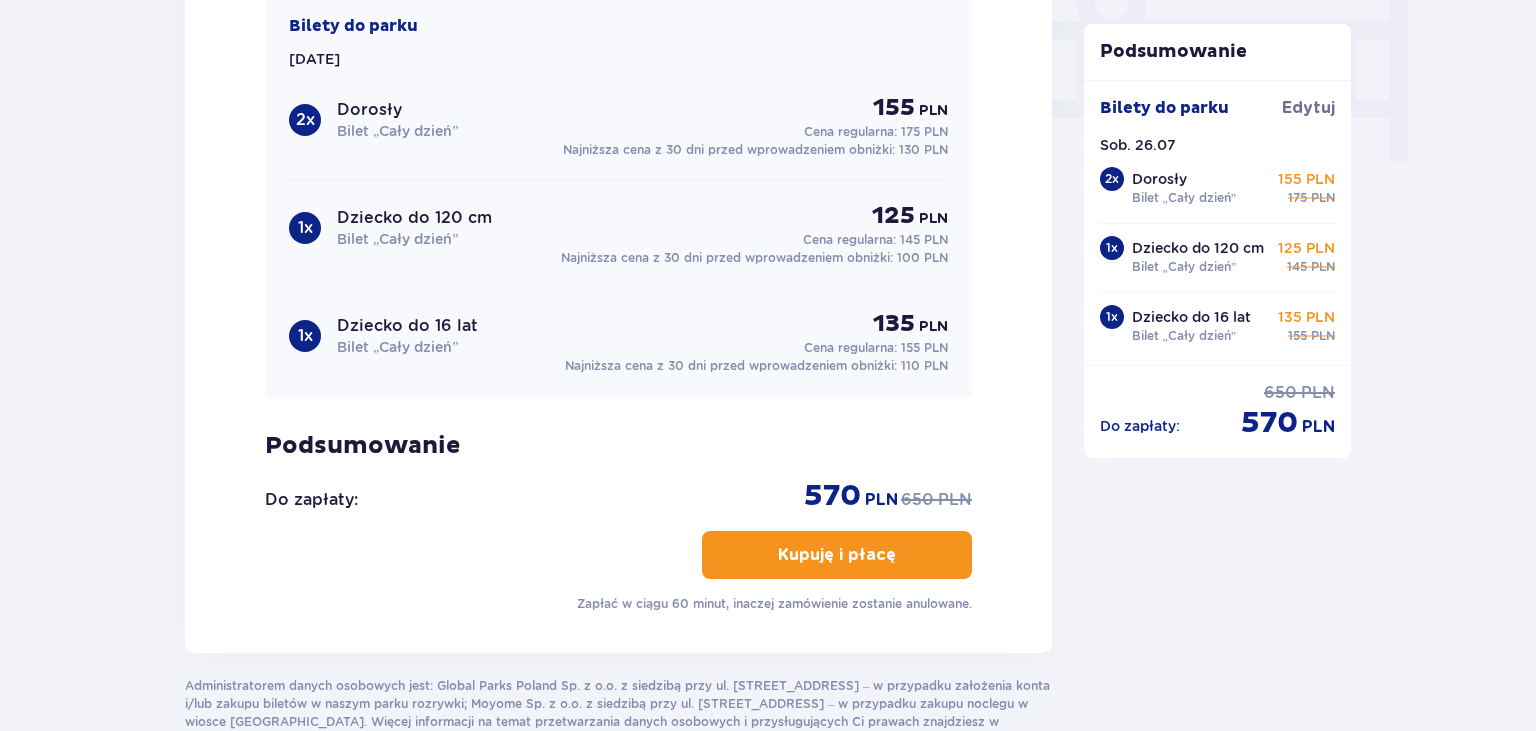 scroll, scrollTop: 2006, scrollLeft: 0, axis: vertical 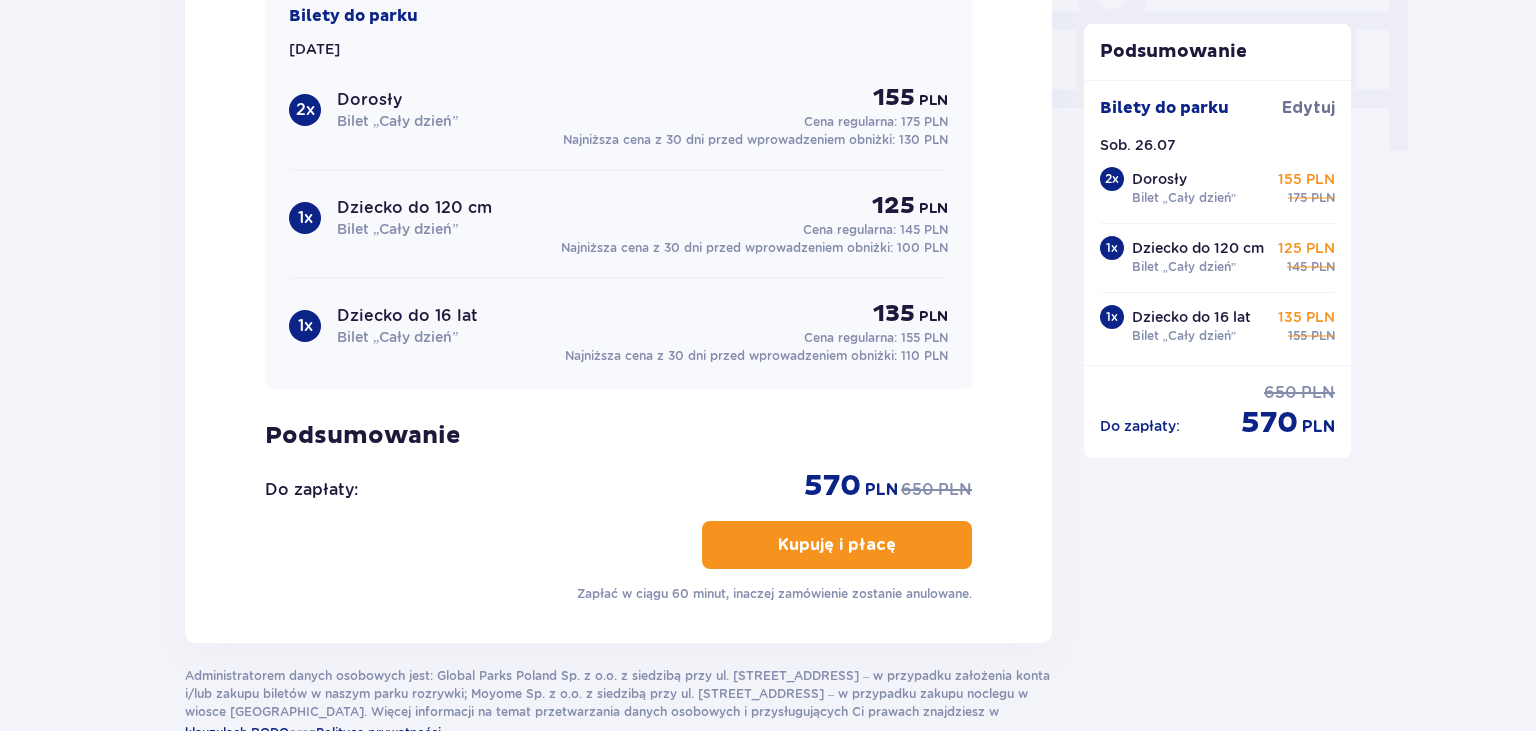 click on "Kupuję i płacę" at bounding box center [837, 545] 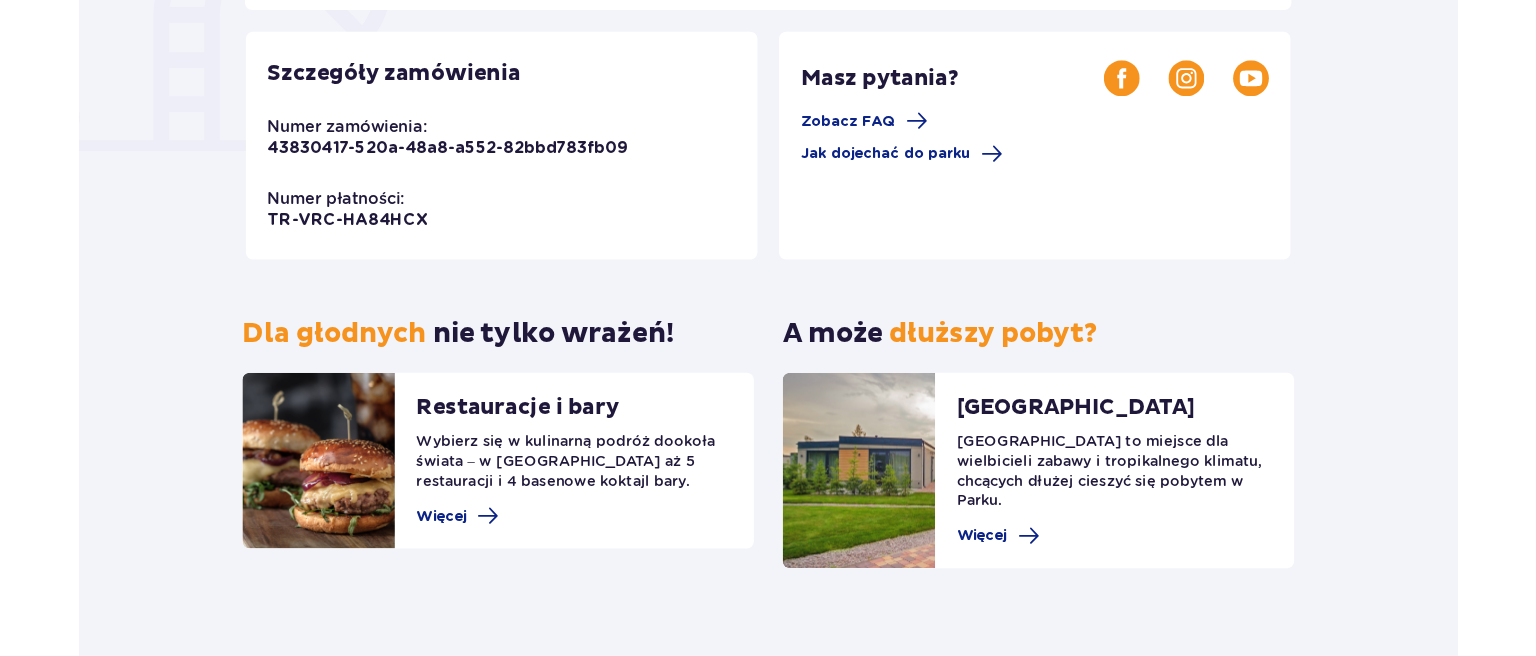 scroll, scrollTop: 0, scrollLeft: 0, axis: both 